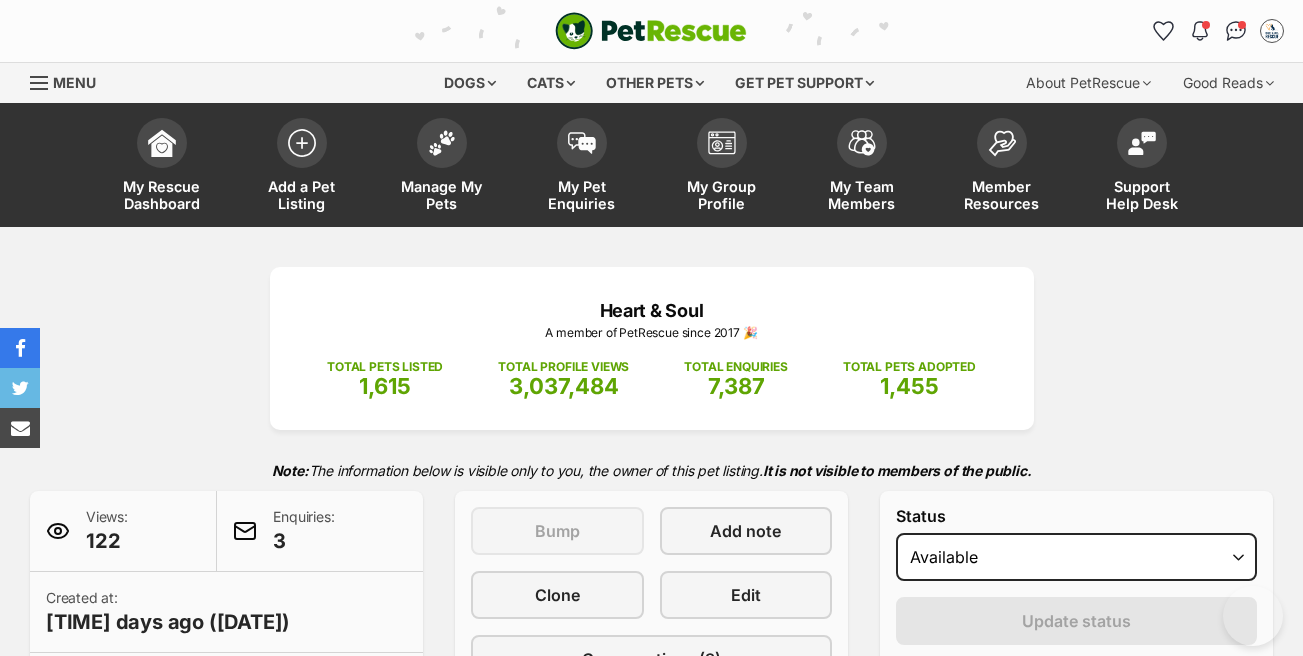scroll, scrollTop: 800, scrollLeft: 0, axis: vertical 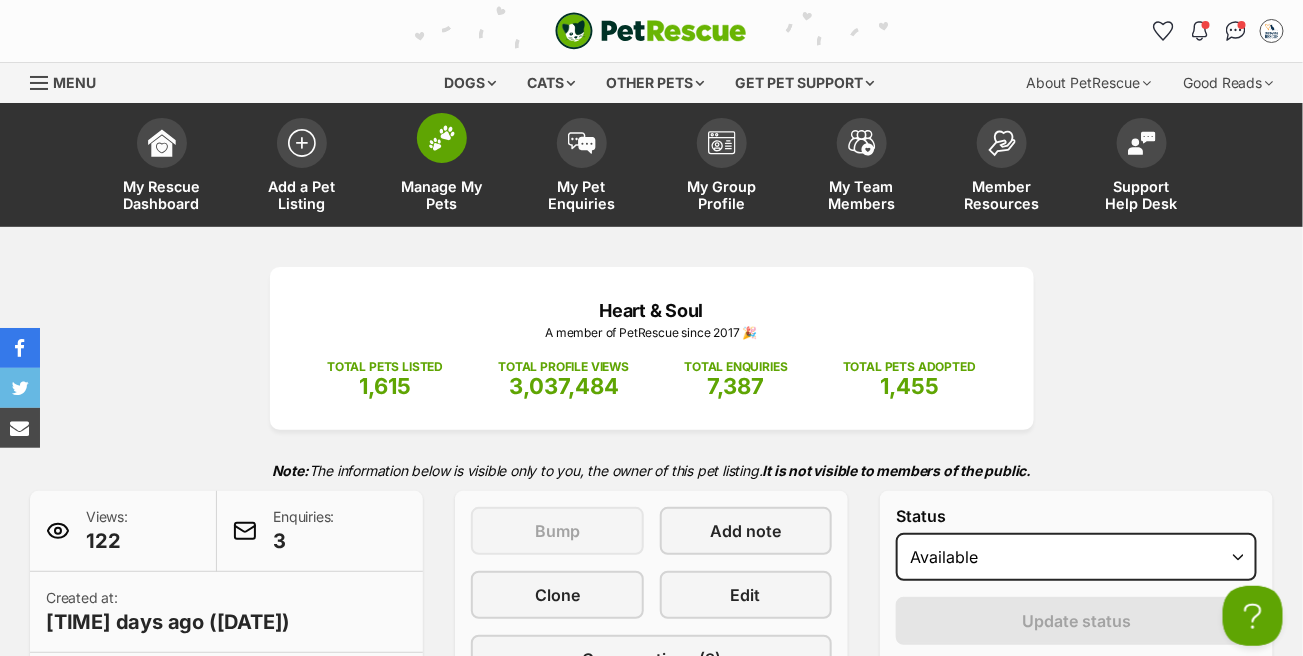 click at bounding box center [442, 138] 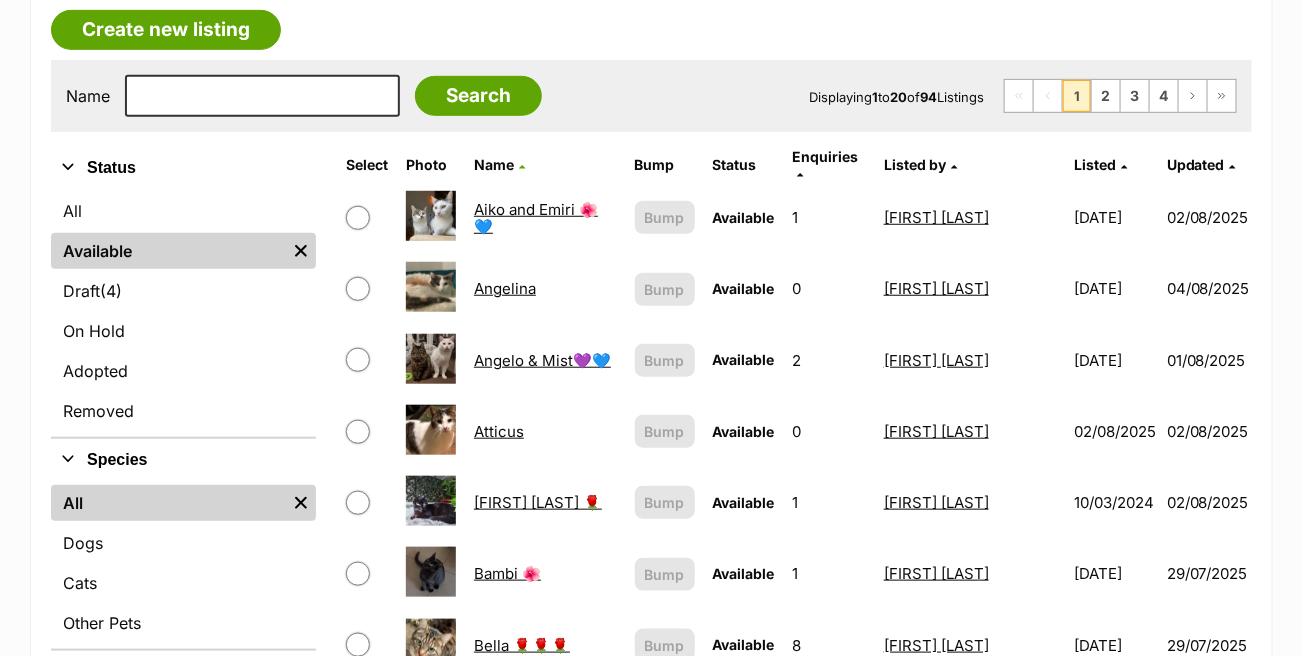 scroll, scrollTop: 0, scrollLeft: 0, axis: both 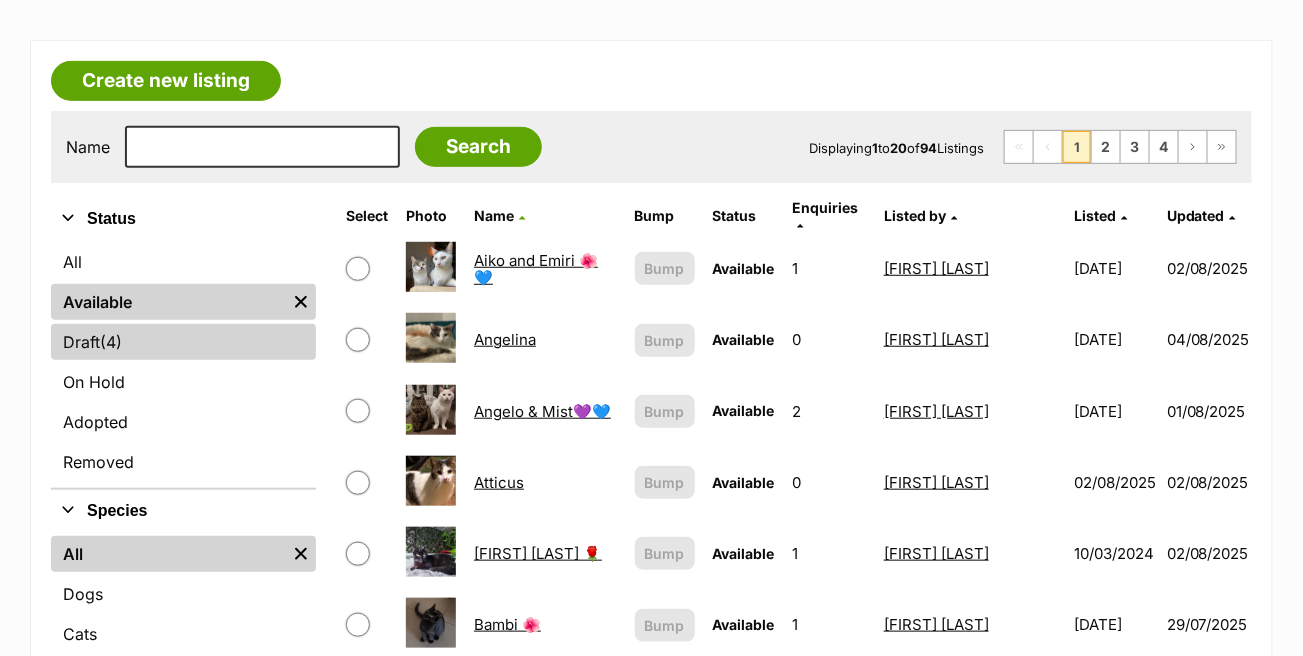 click on "Draft
(4)
Items" at bounding box center (183, 342) 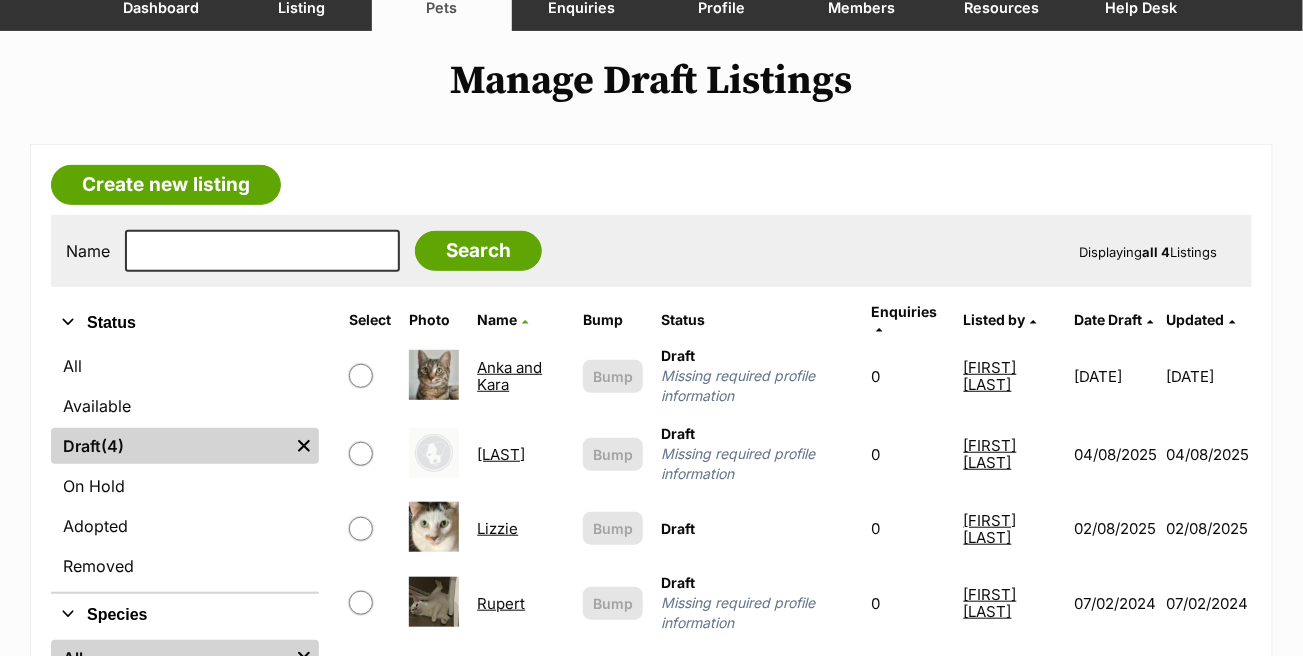 scroll, scrollTop: 0, scrollLeft: 0, axis: both 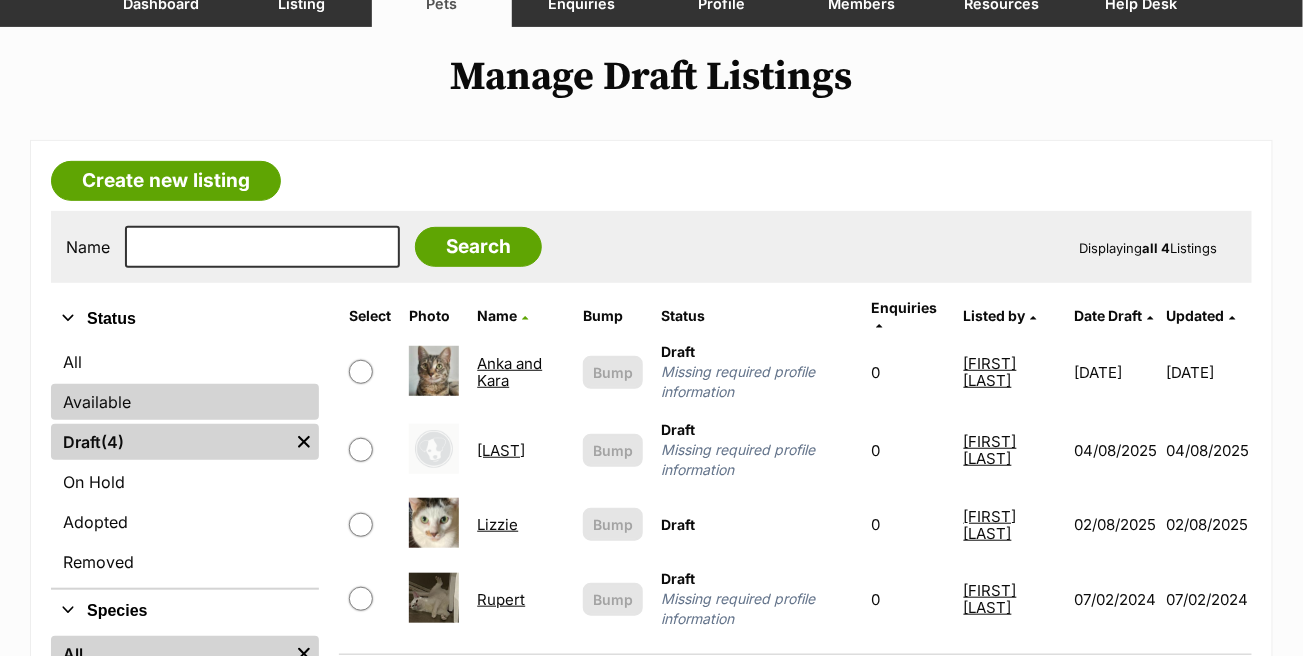 click on "Available" at bounding box center [185, 402] 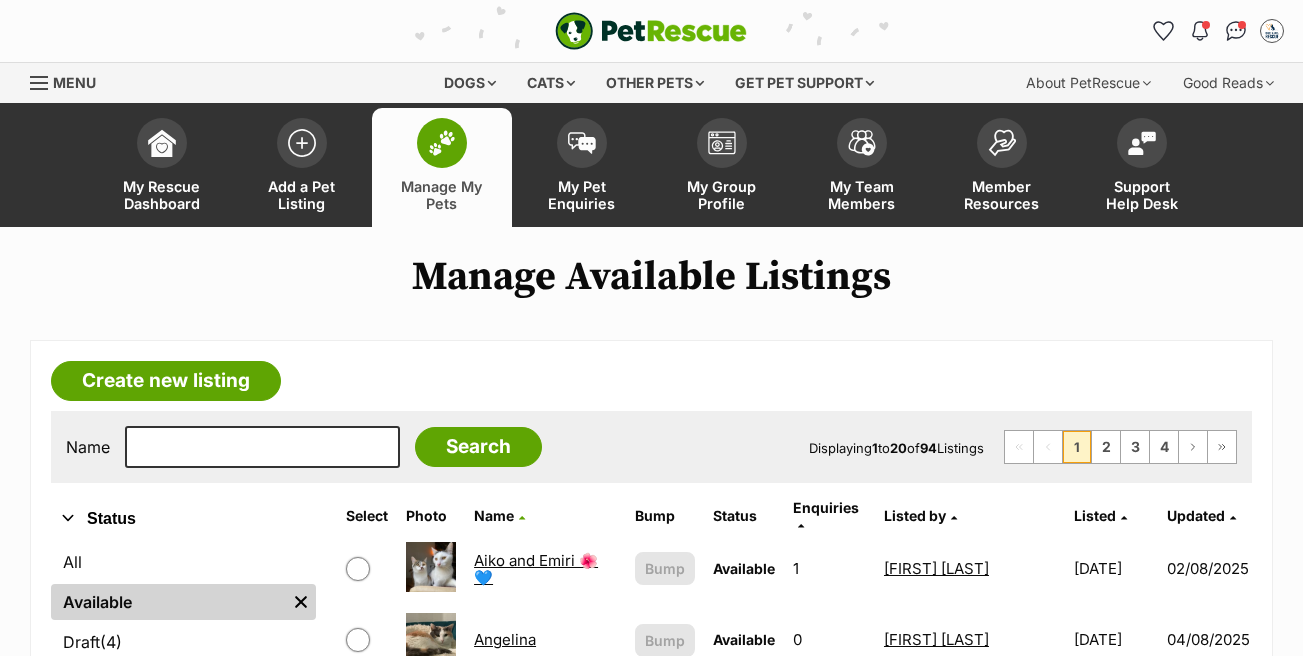 scroll, scrollTop: 0, scrollLeft: 0, axis: both 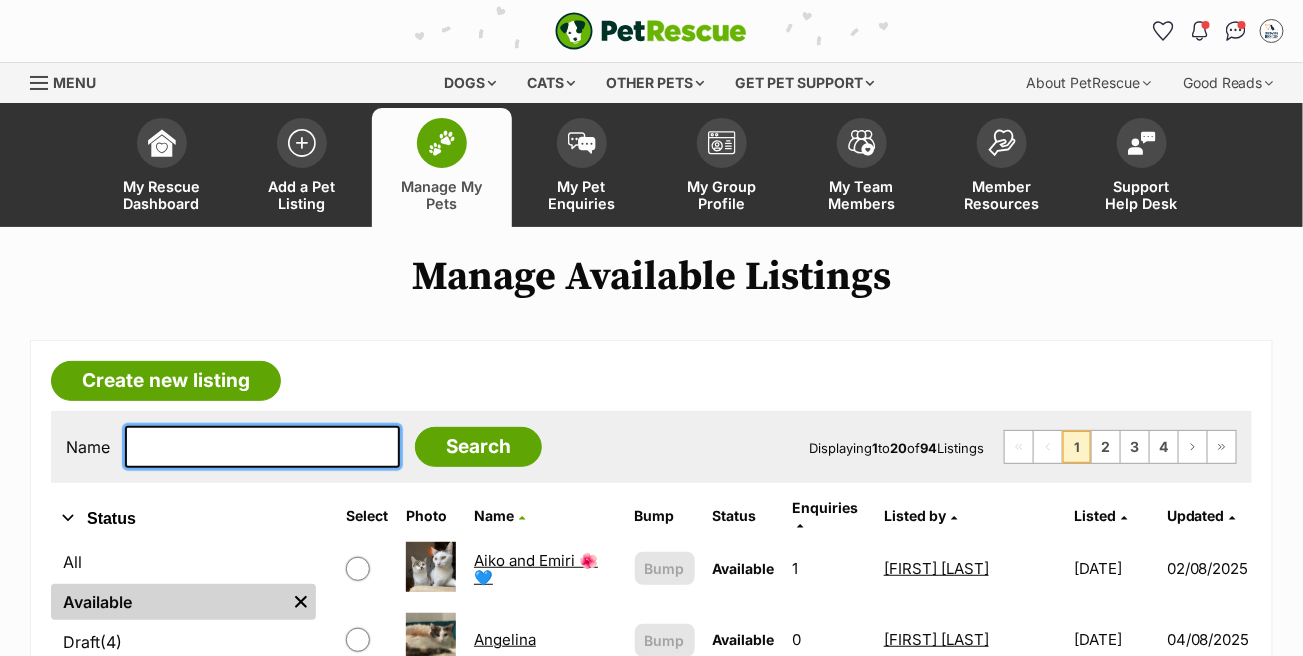click at bounding box center [262, 447] 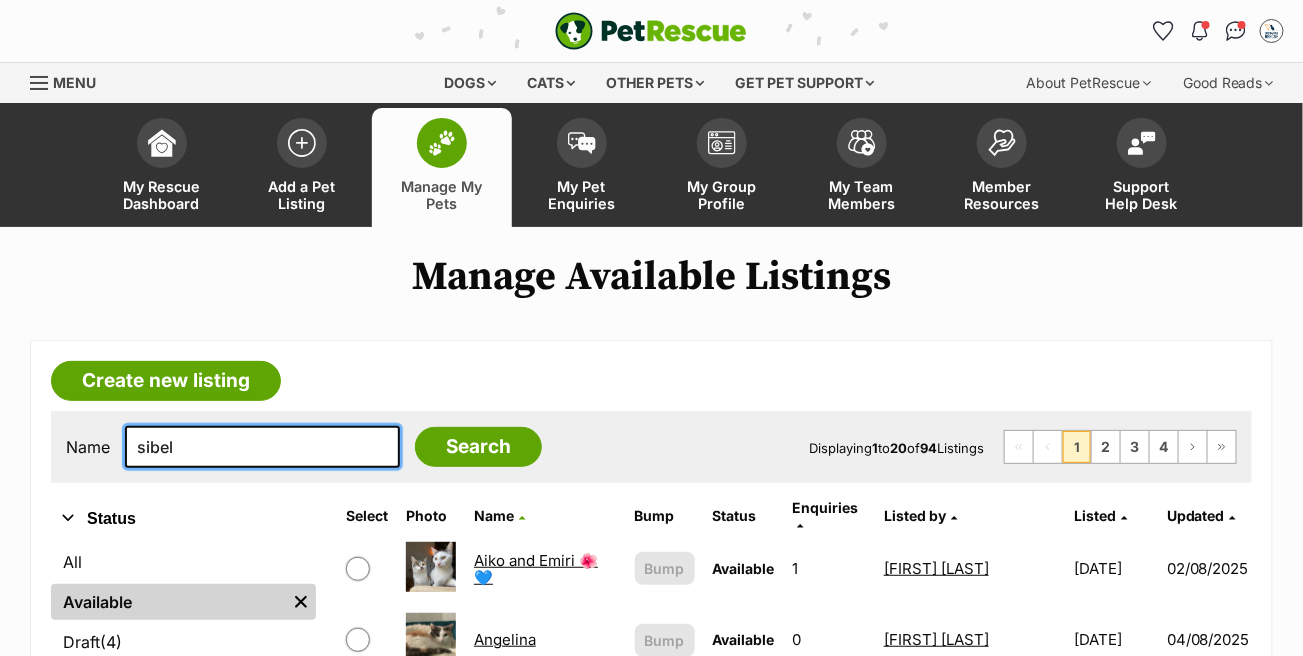 type on "sibel" 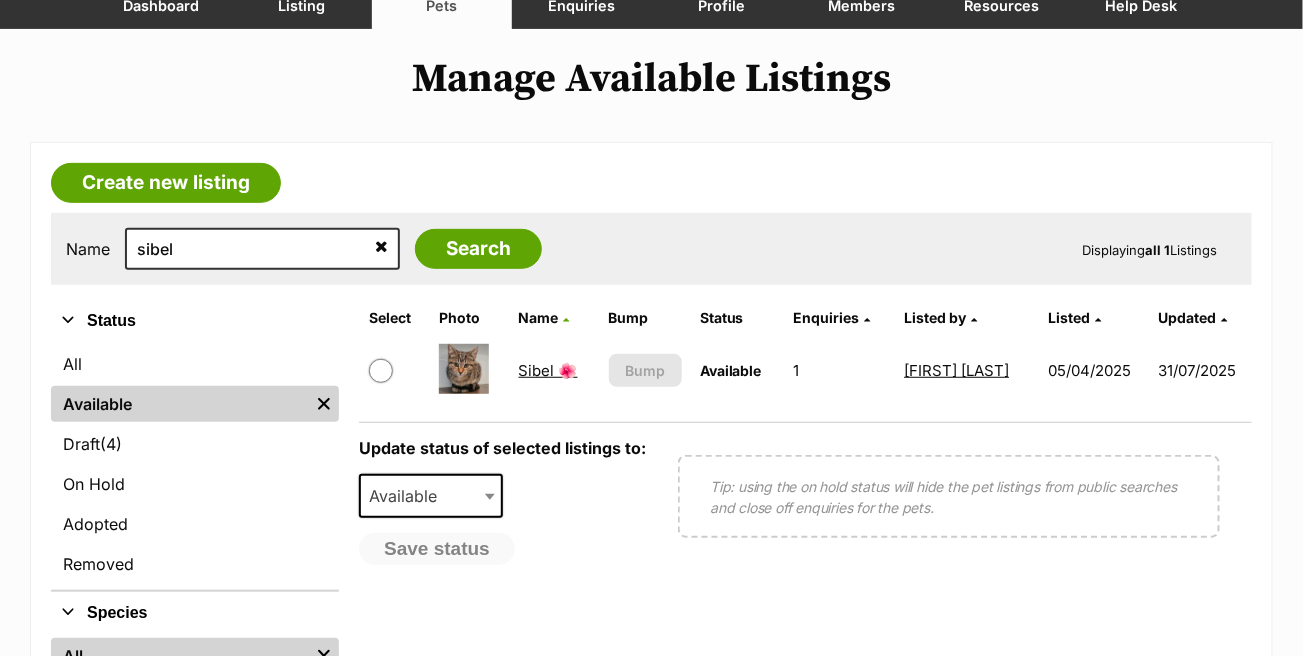 scroll, scrollTop: 200, scrollLeft: 0, axis: vertical 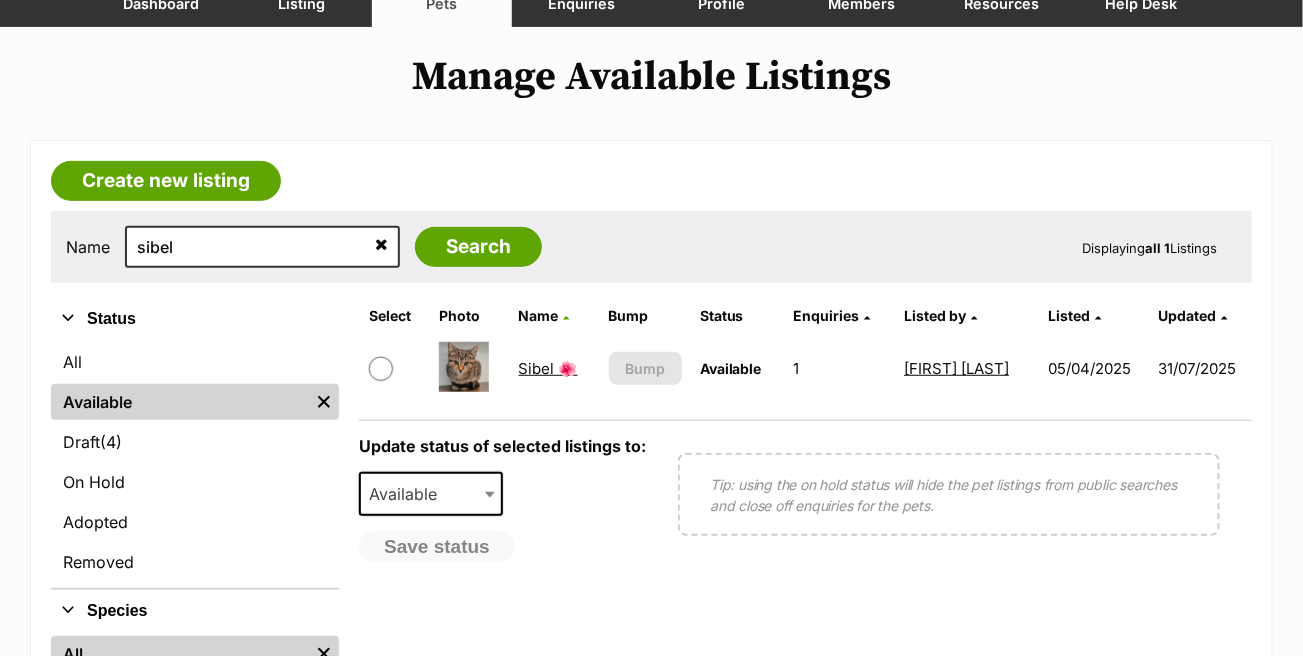 click on "Sibel 🌺" at bounding box center (548, 368) 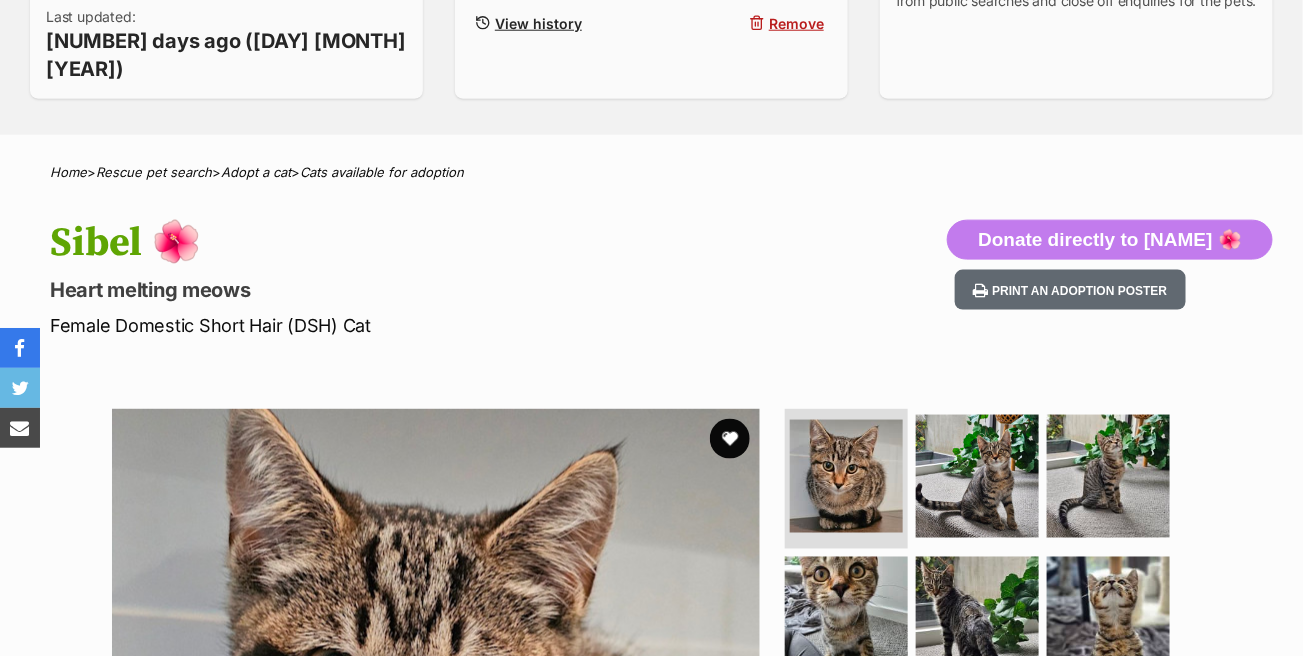 scroll, scrollTop: 0, scrollLeft: 0, axis: both 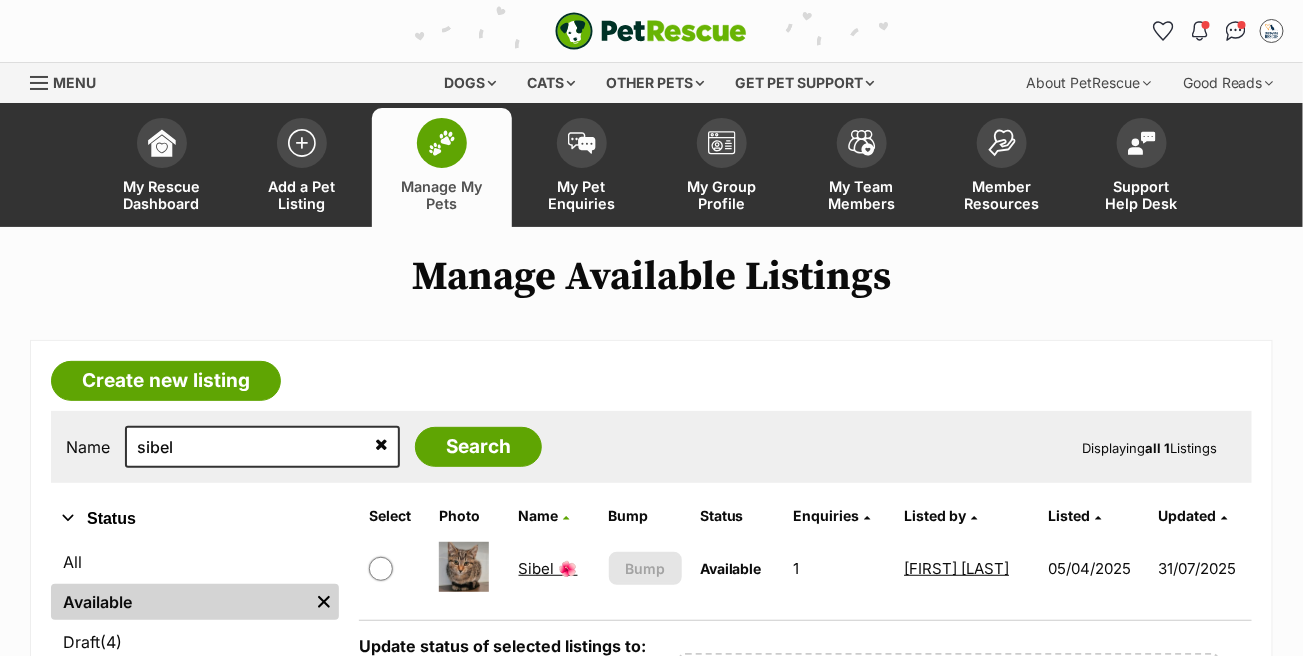 click at bounding box center [442, 143] 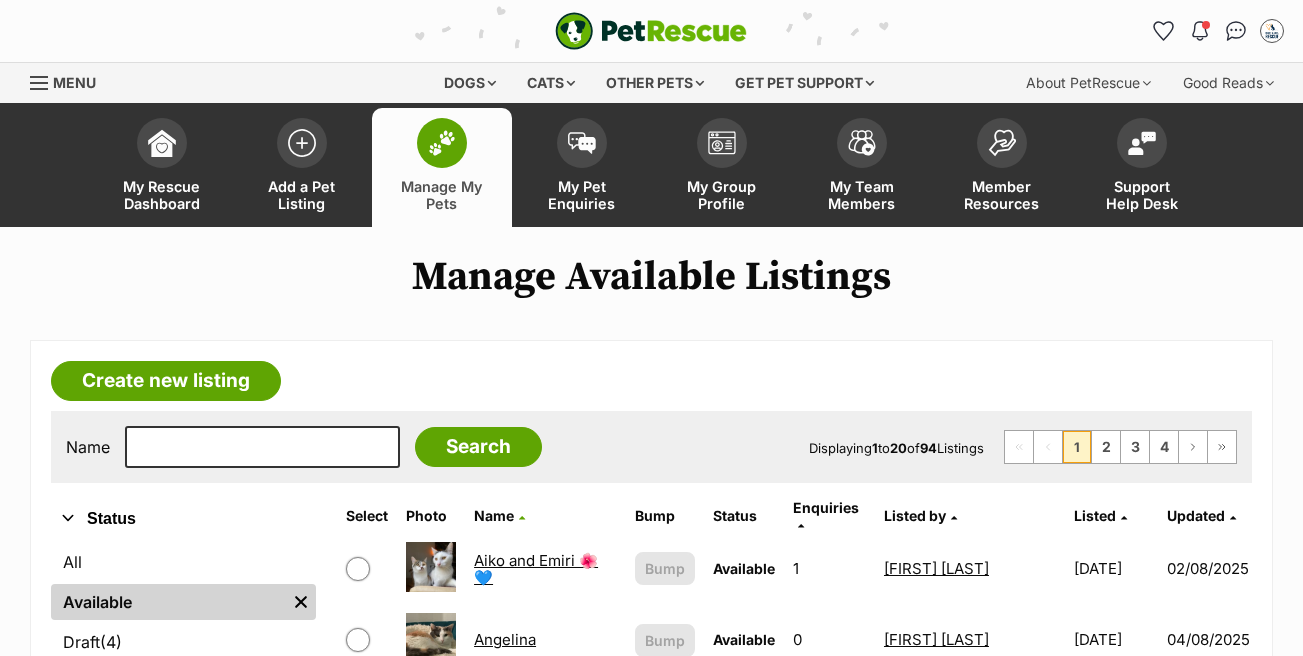 scroll, scrollTop: 227, scrollLeft: 0, axis: vertical 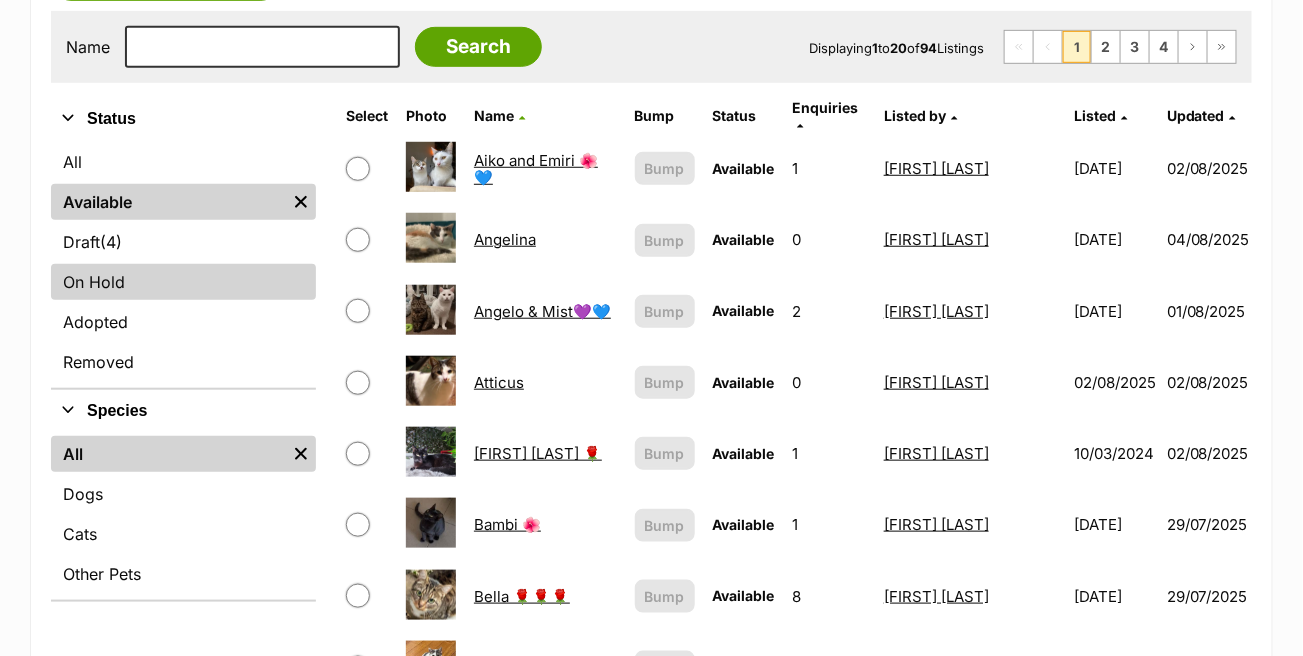click on "On Hold" at bounding box center (183, 282) 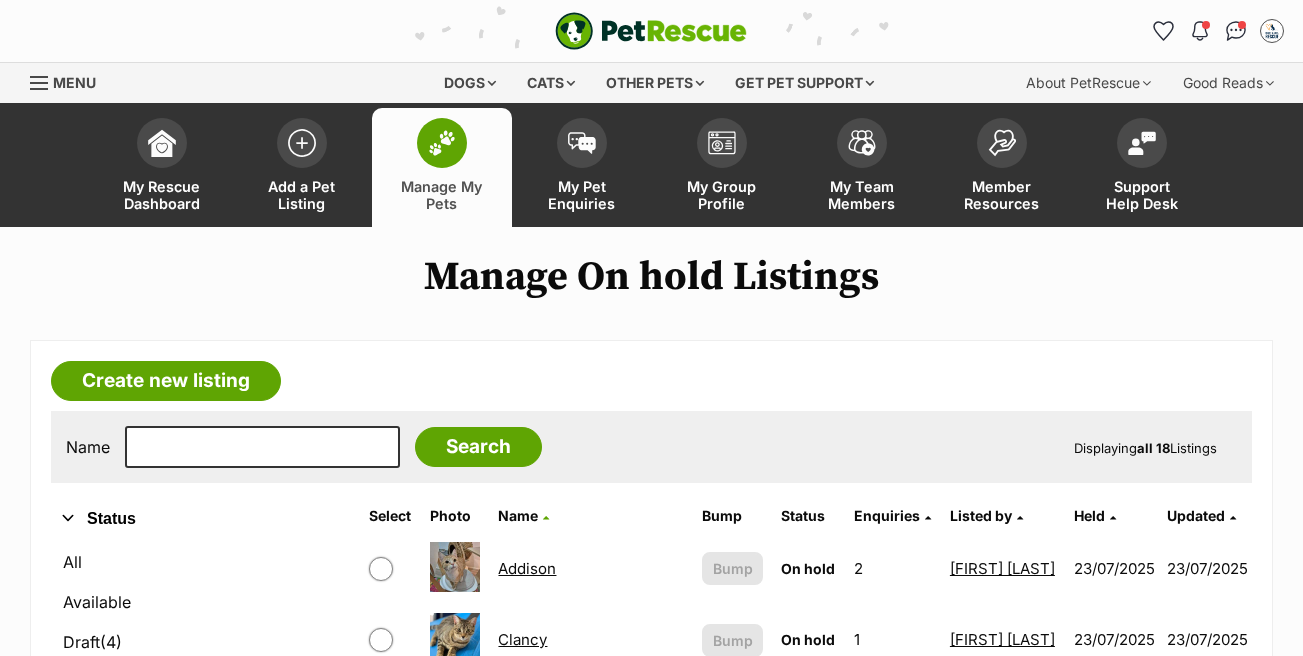 scroll, scrollTop: 0, scrollLeft: 0, axis: both 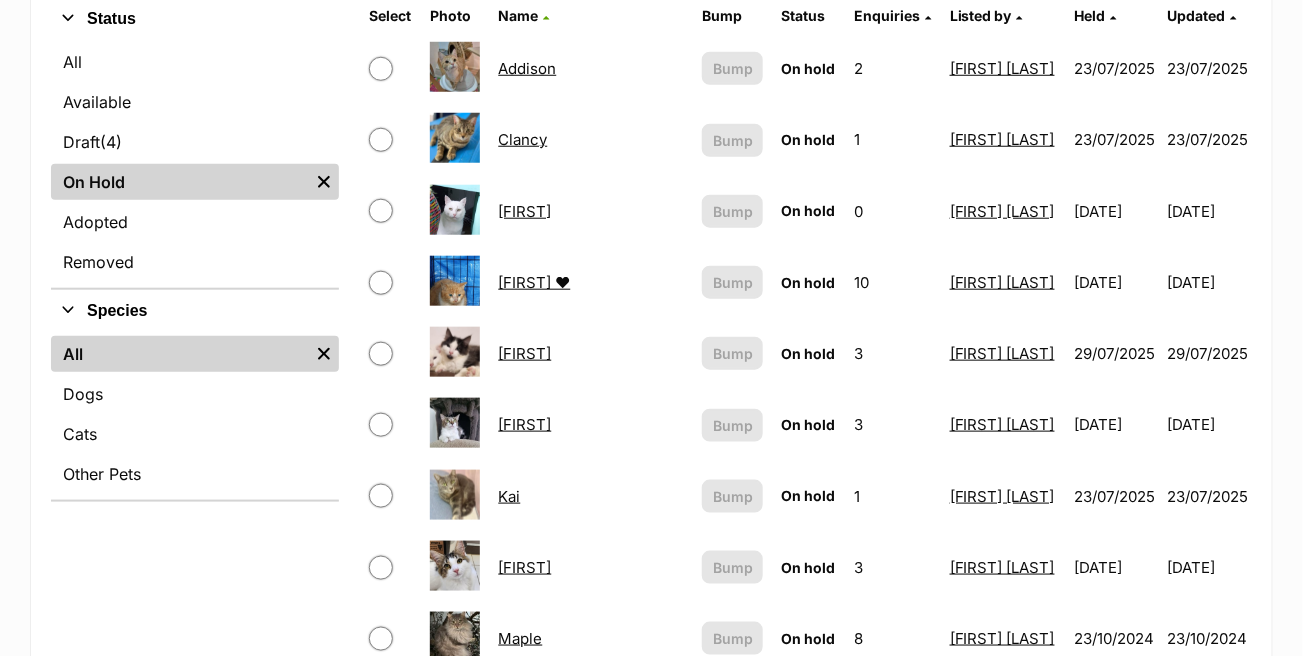 click at bounding box center (381, 140) 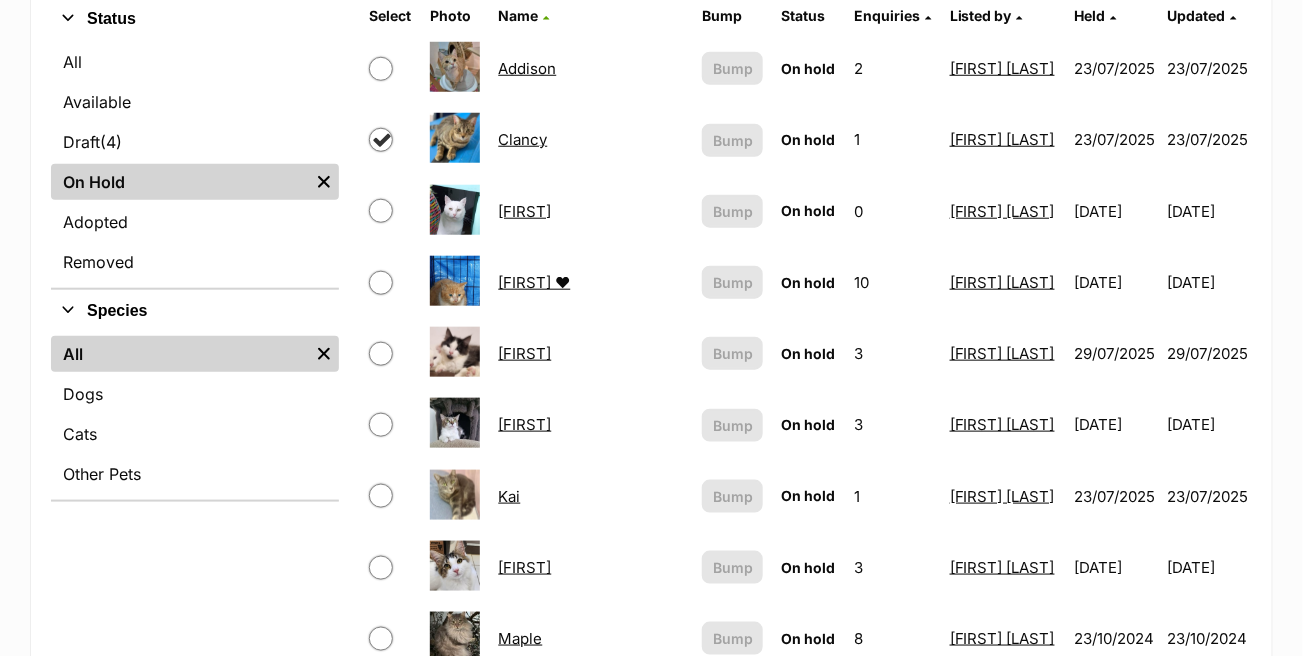 checkbox on "true" 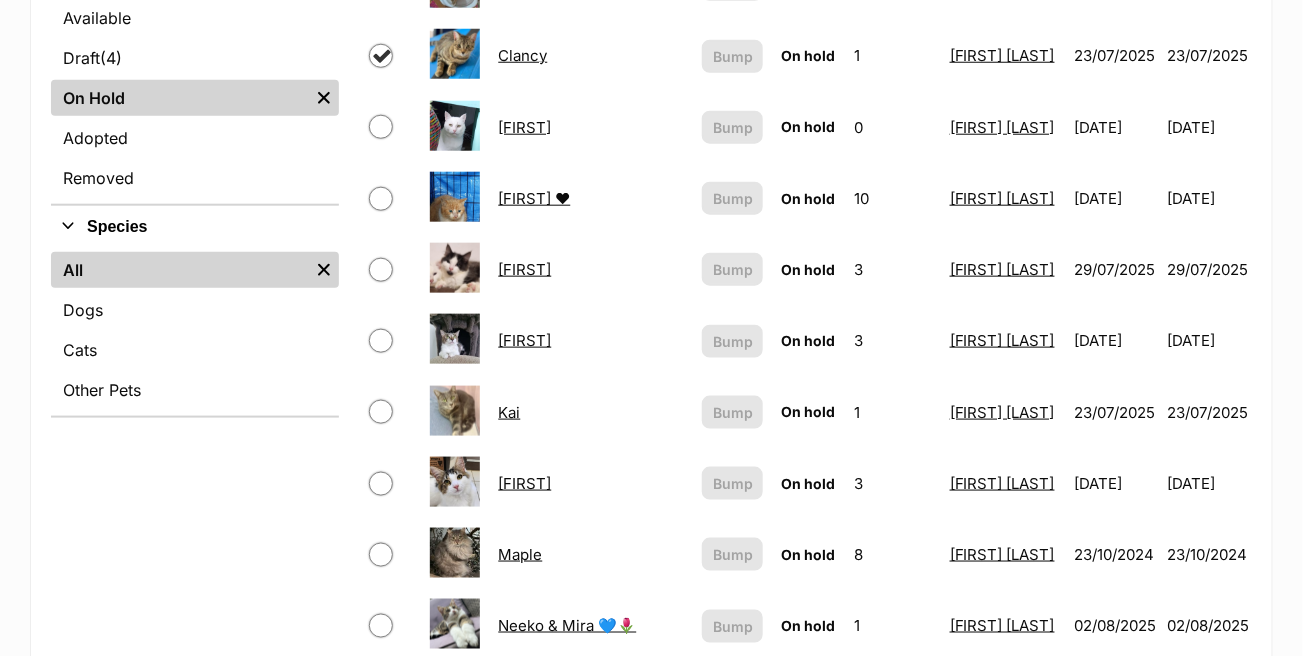 scroll, scrollTop: 700, scrollLeft: 0, axis: vertical 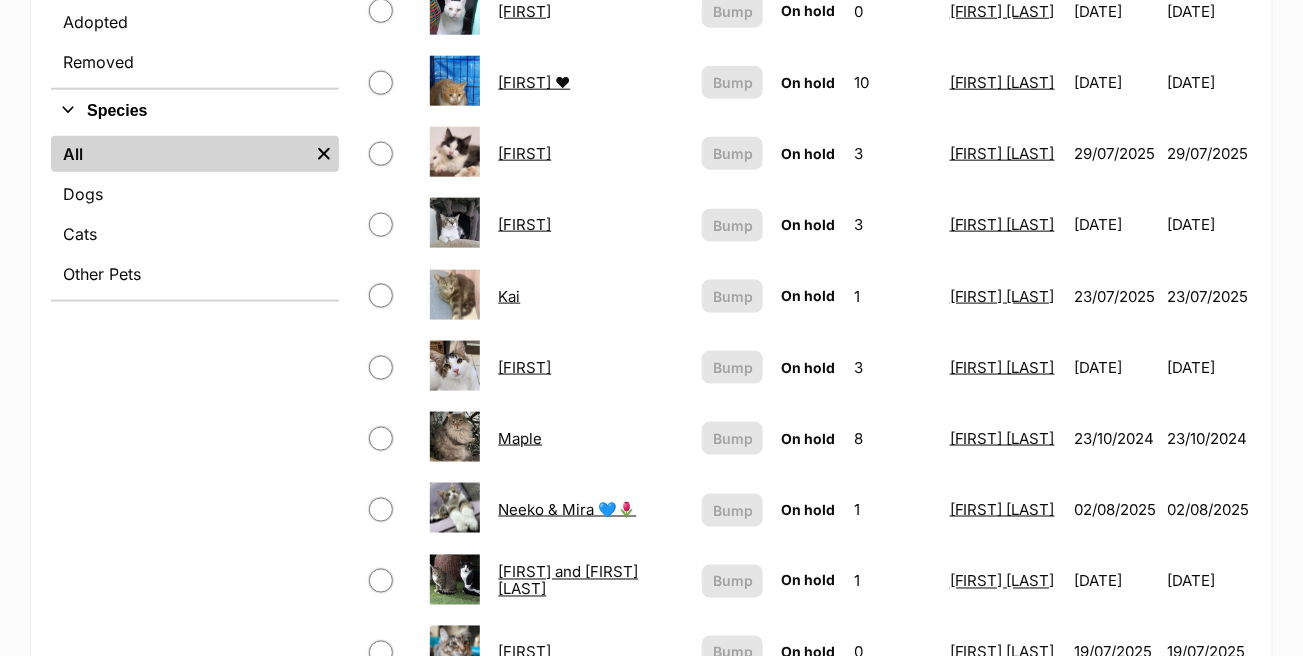 click at bounding box center (381, 296) 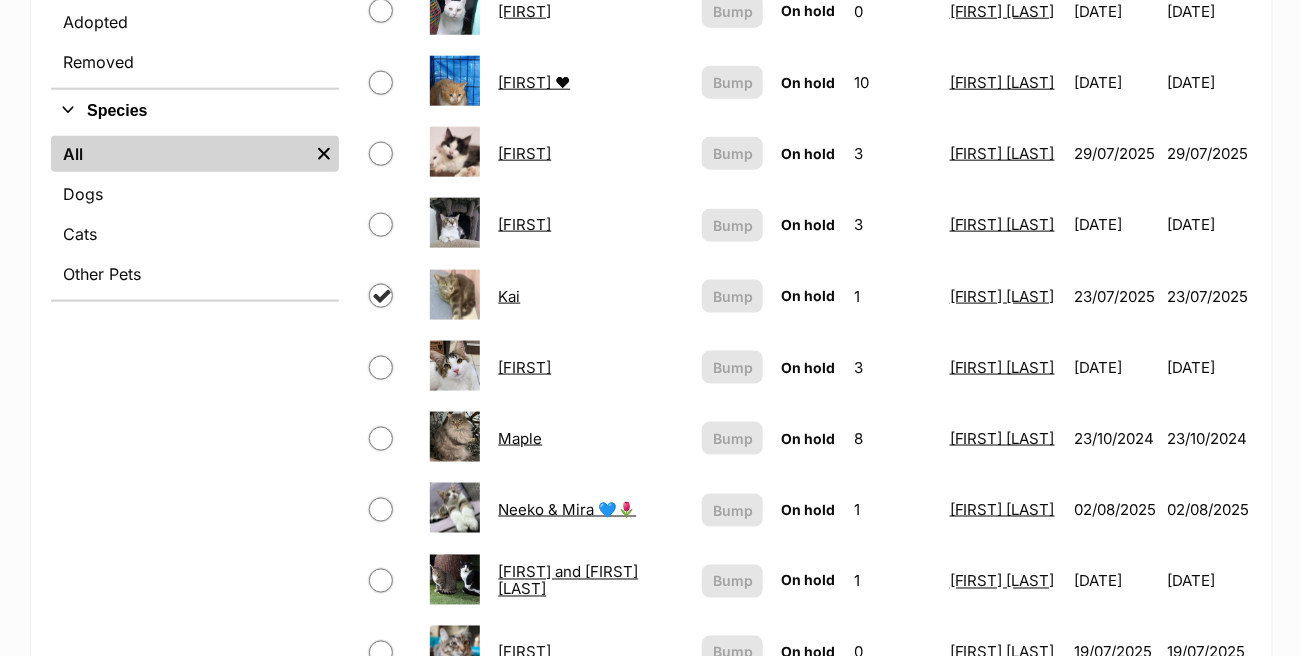 checkbox on "true" 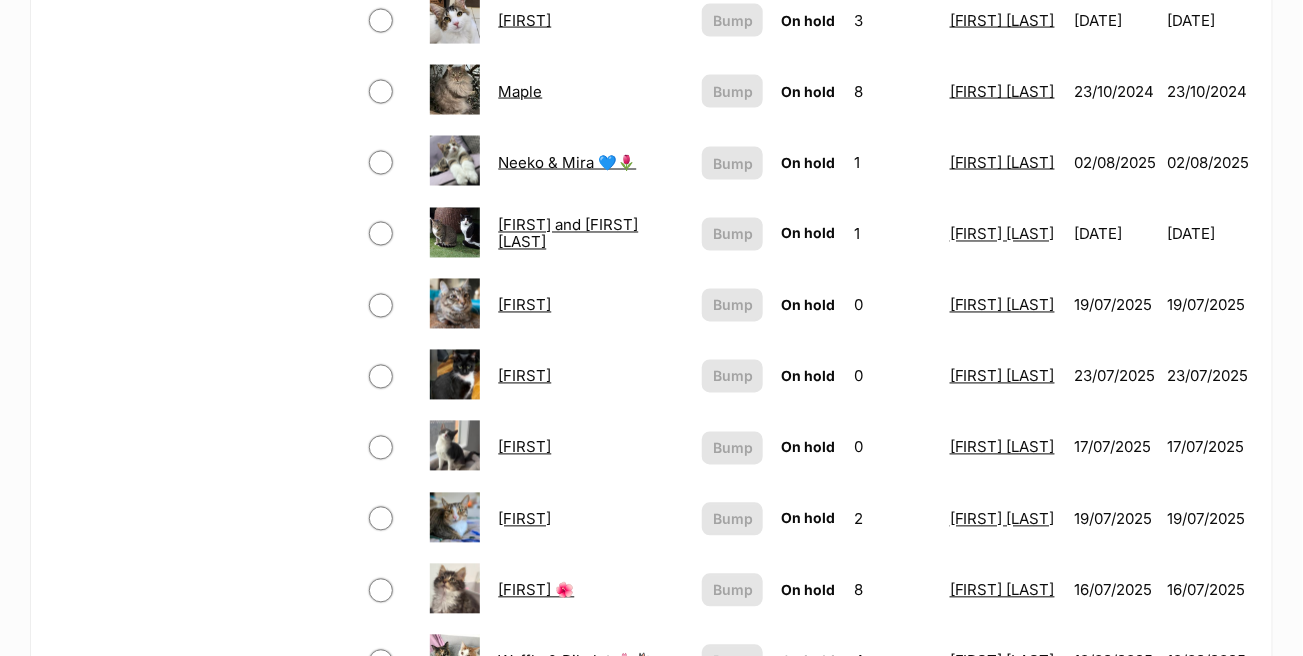 scroll, scrollTop: 1000, scrollLeft: 0, axis: vertical 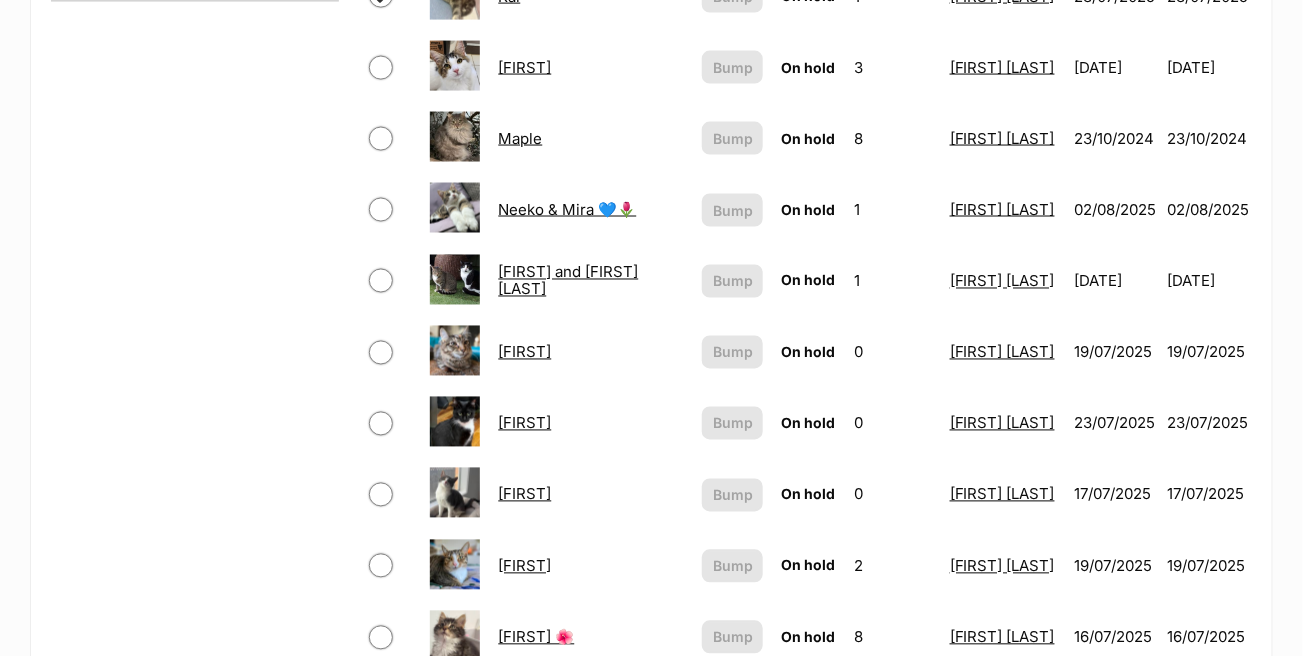 click at bounding box center [381, 424] 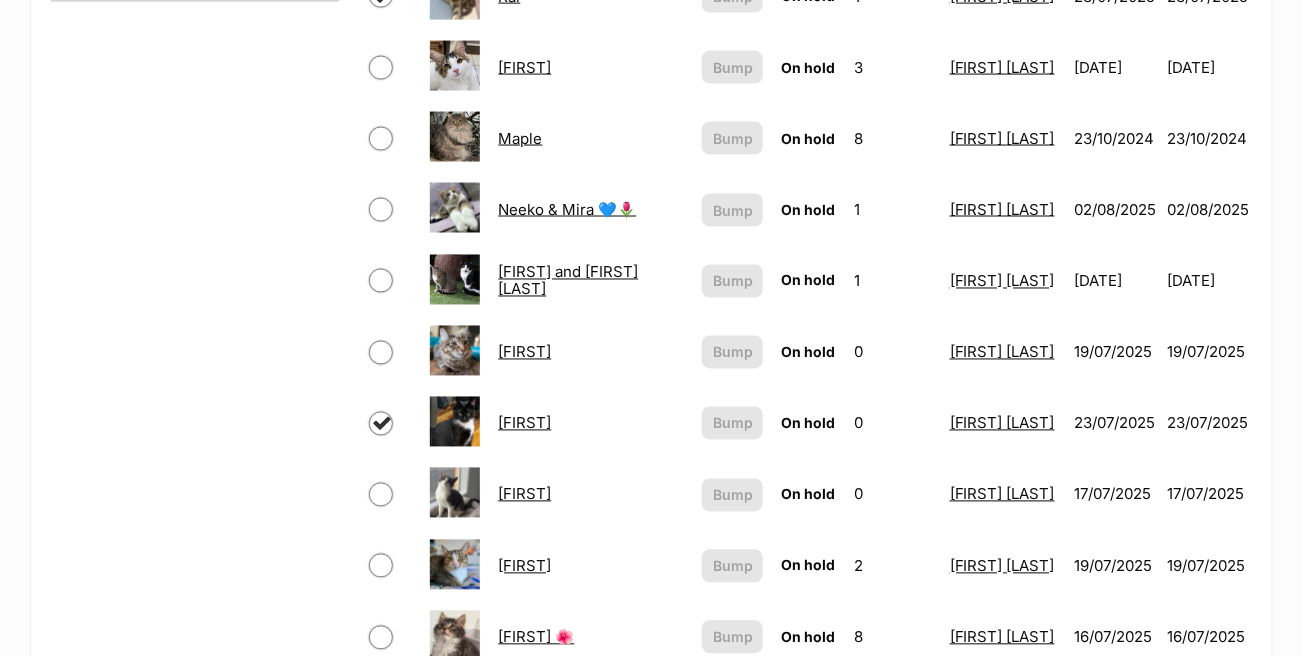 checkbox on "true" 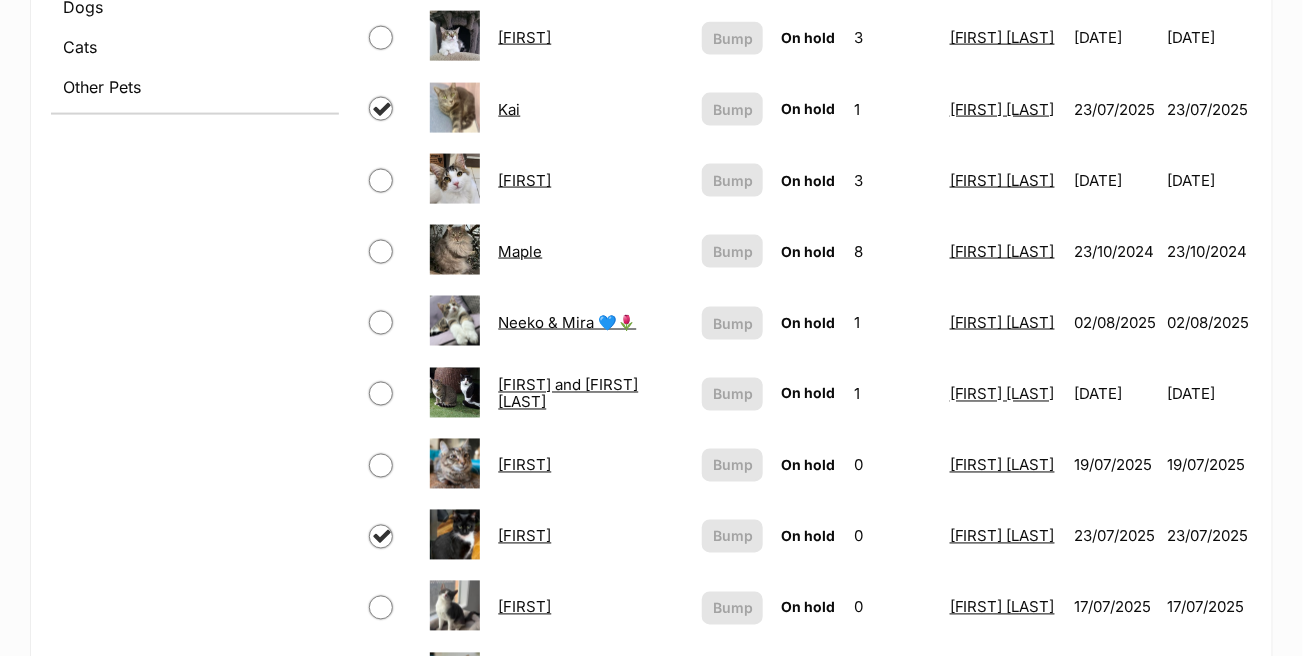 scroll, scrollTop: 900, scrollLeft: 0, axis: vertical 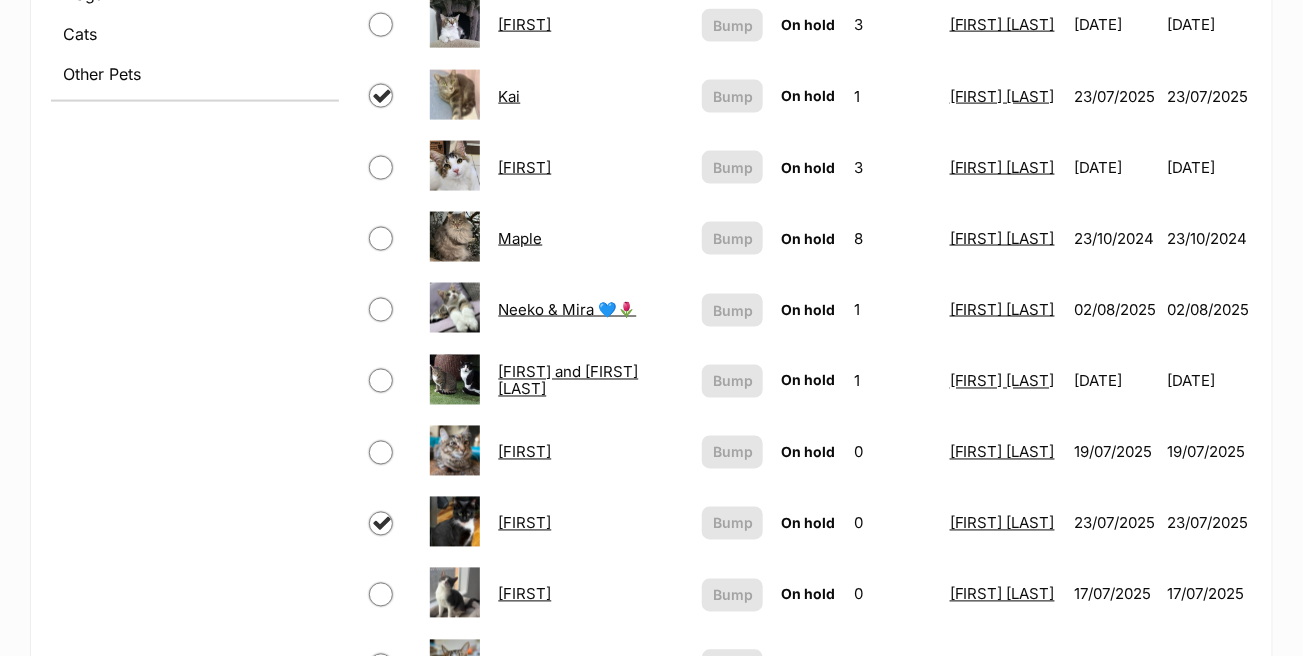 click on "Sophie 🌺🌺" at bounding box center (524, 452) 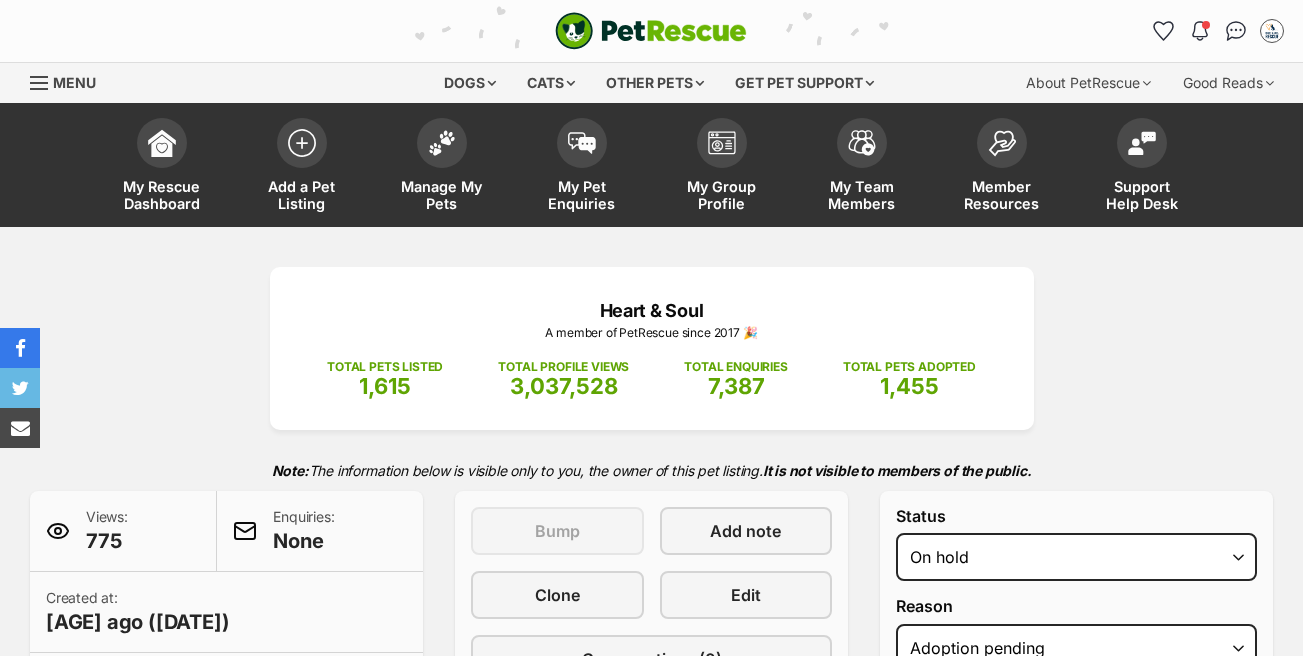 select on "adoption_pending" 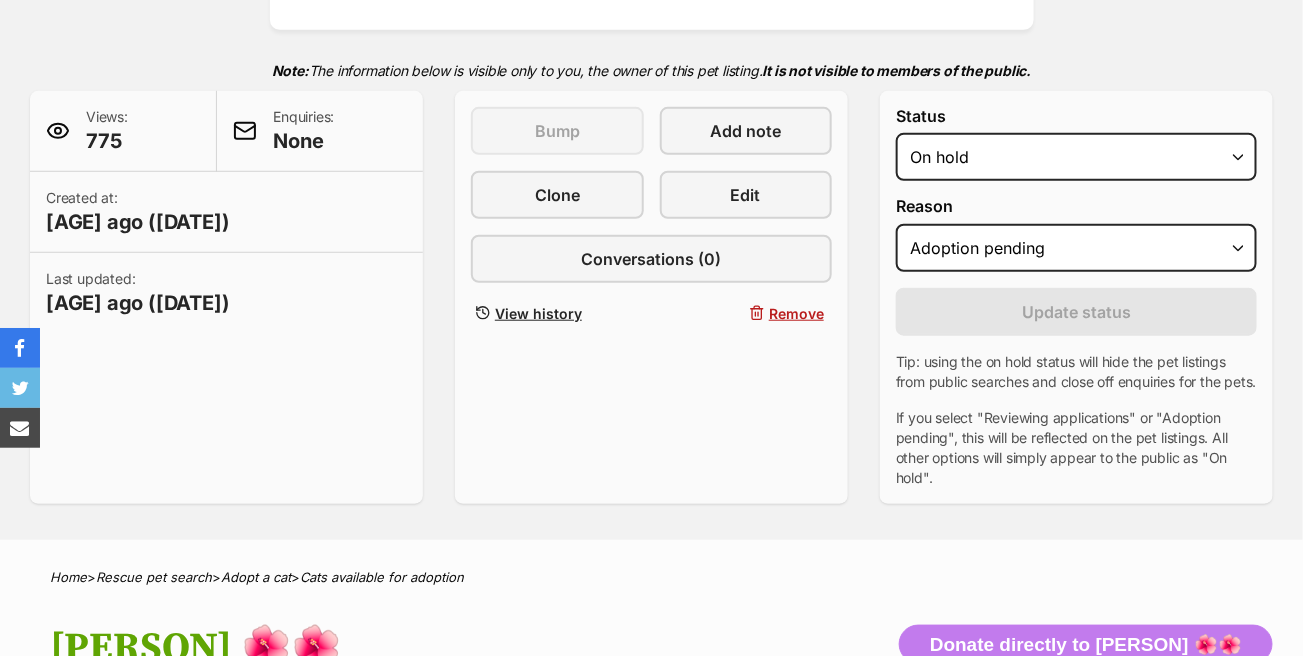 scroll, scrollTop: 0, scrollLeft: 0, axis: both 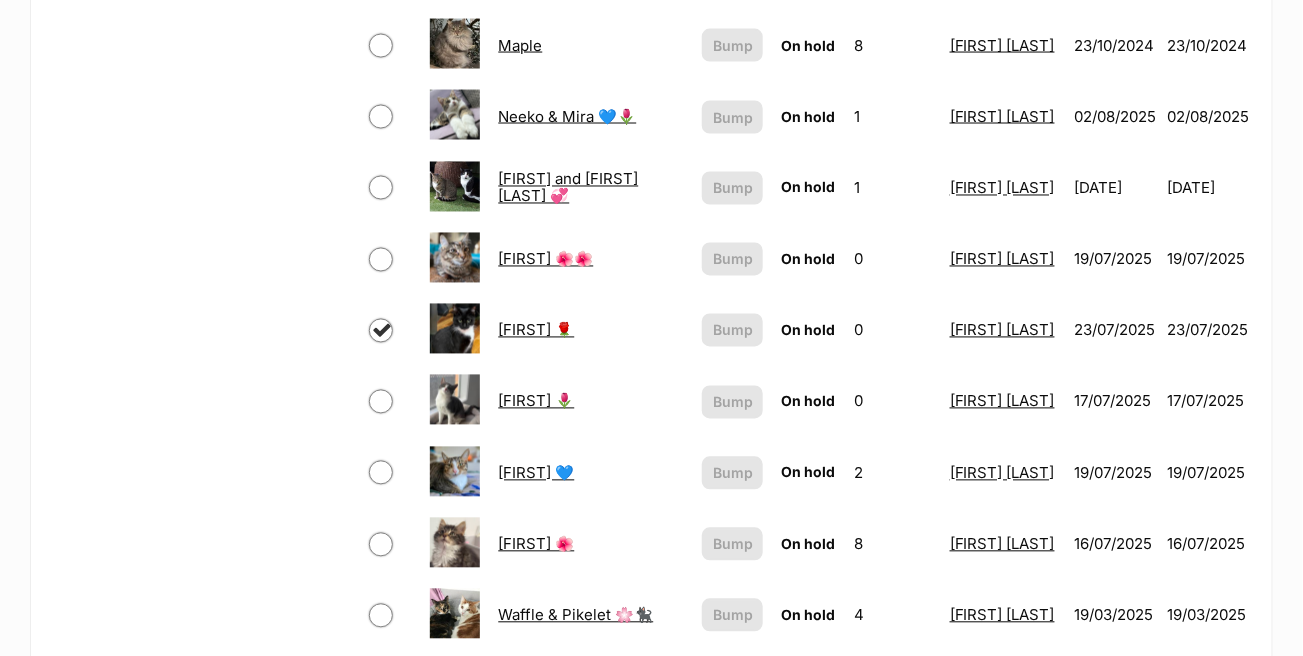 click at bounding box center [381, 545] 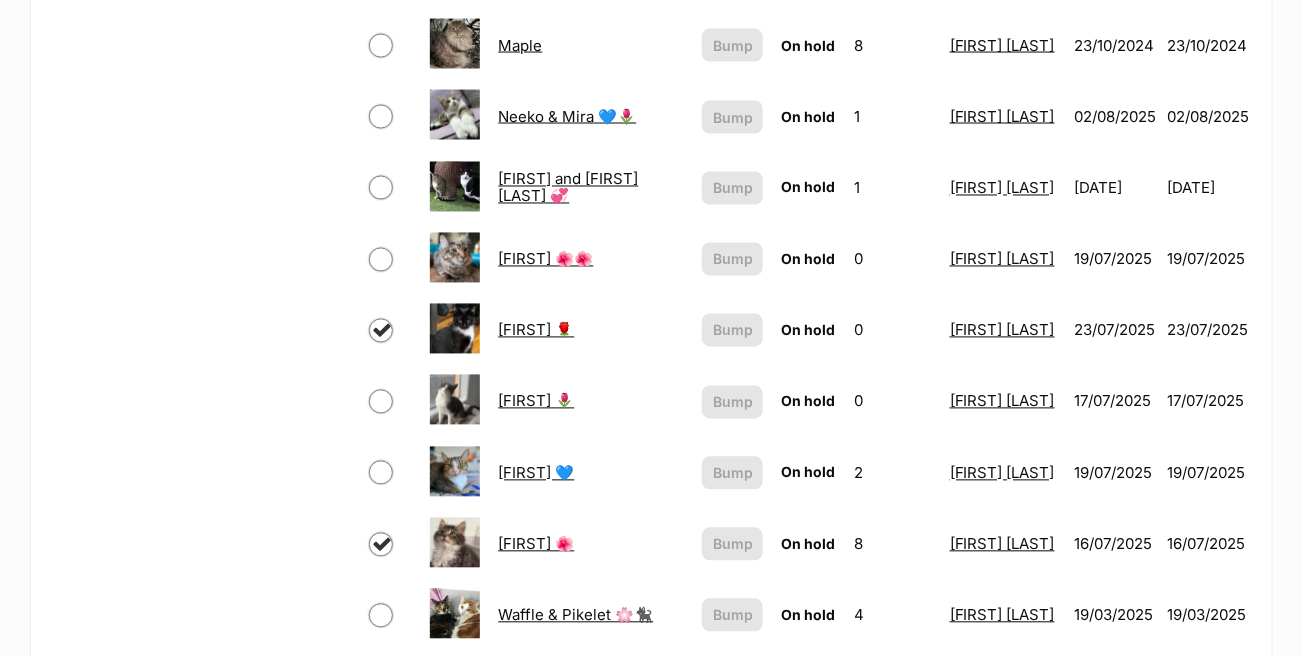 checkbox on "true" 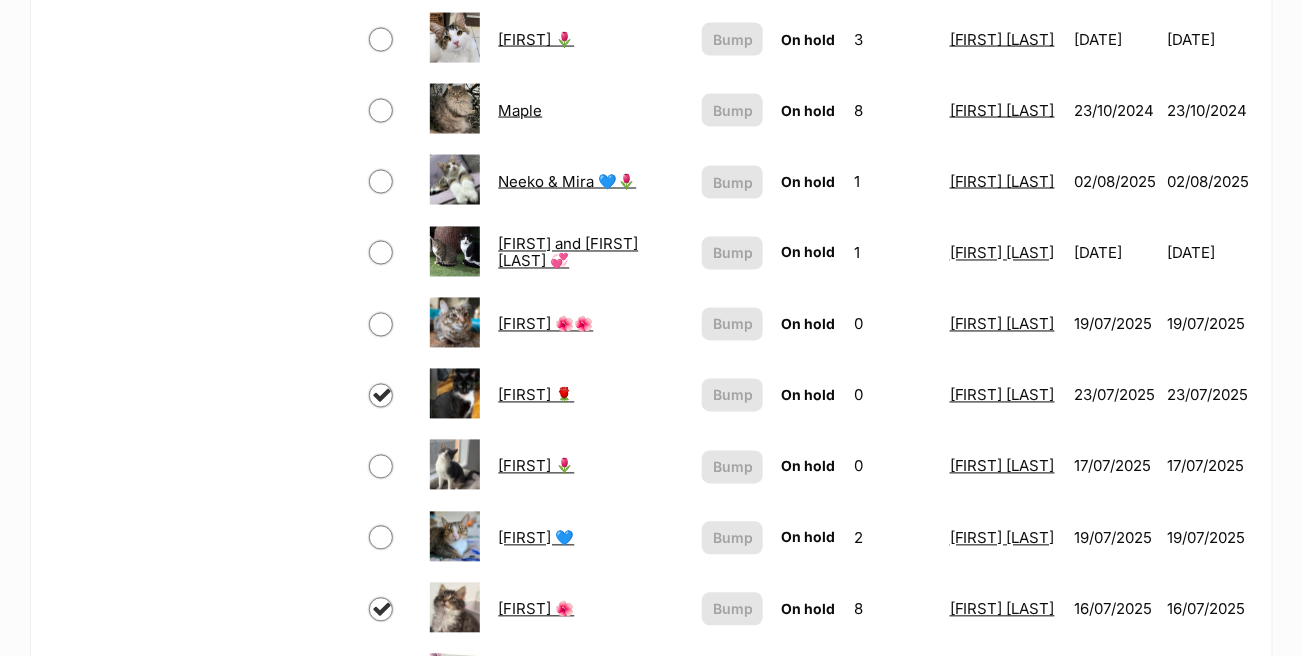 scroll, scrollTop: 993, scrollLeft: 0, axis: vertical 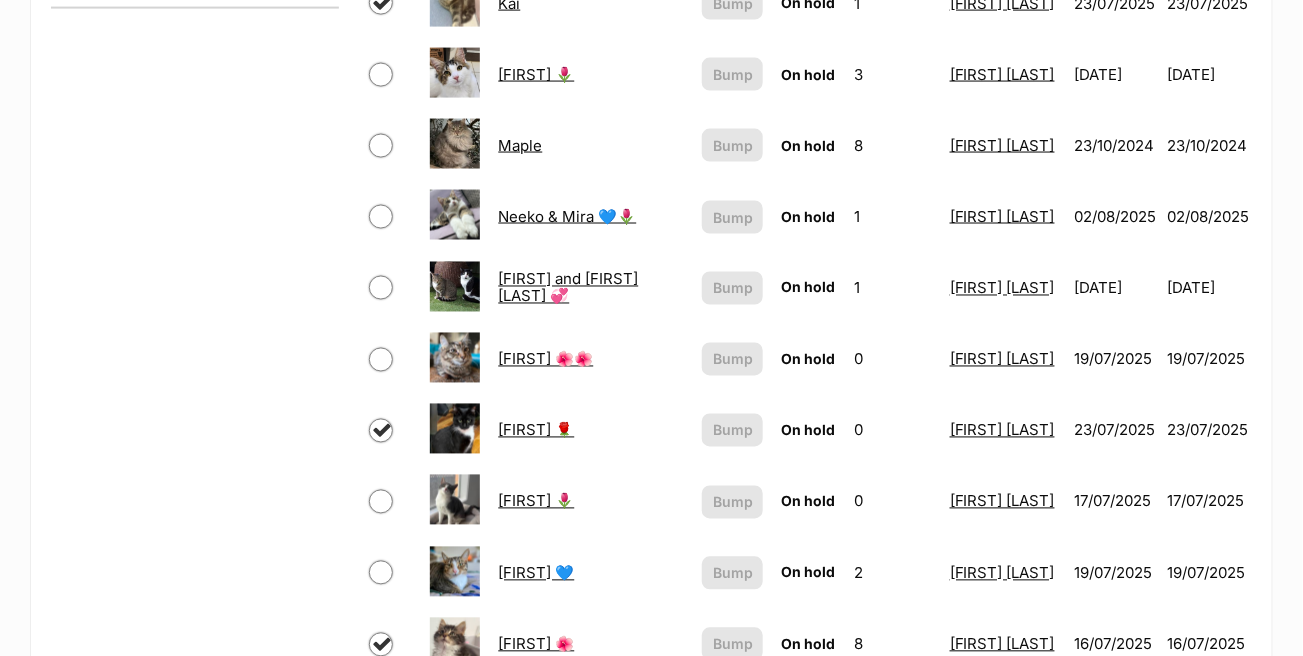 click on "Sylvie 🌷" at bounding box center [536, 501] 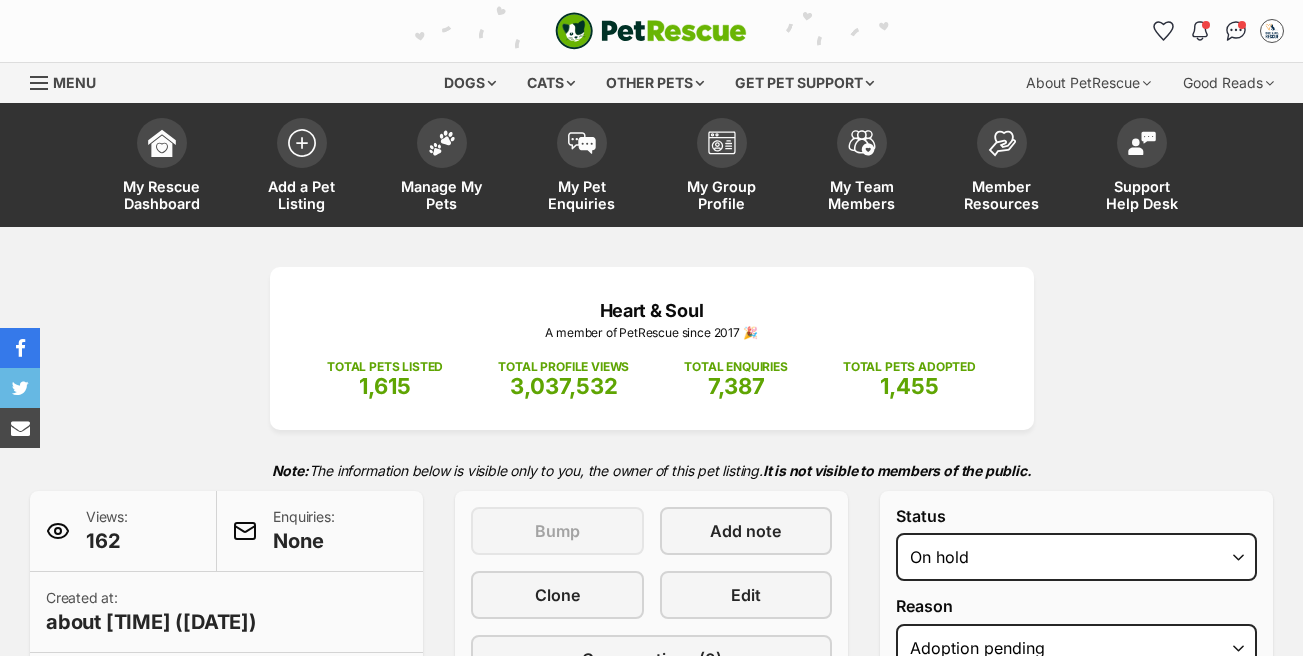 select on "adoption_pending" 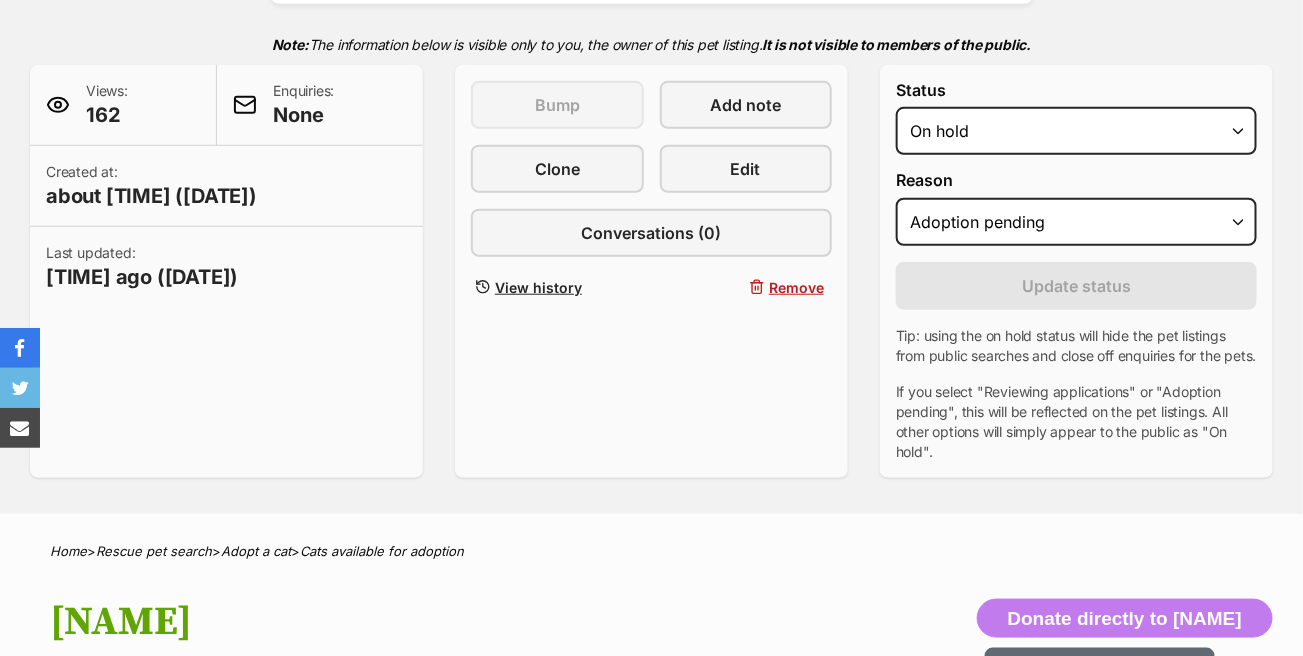 scroll, scrollTop: 0, scrollLeft: 0, axis: both 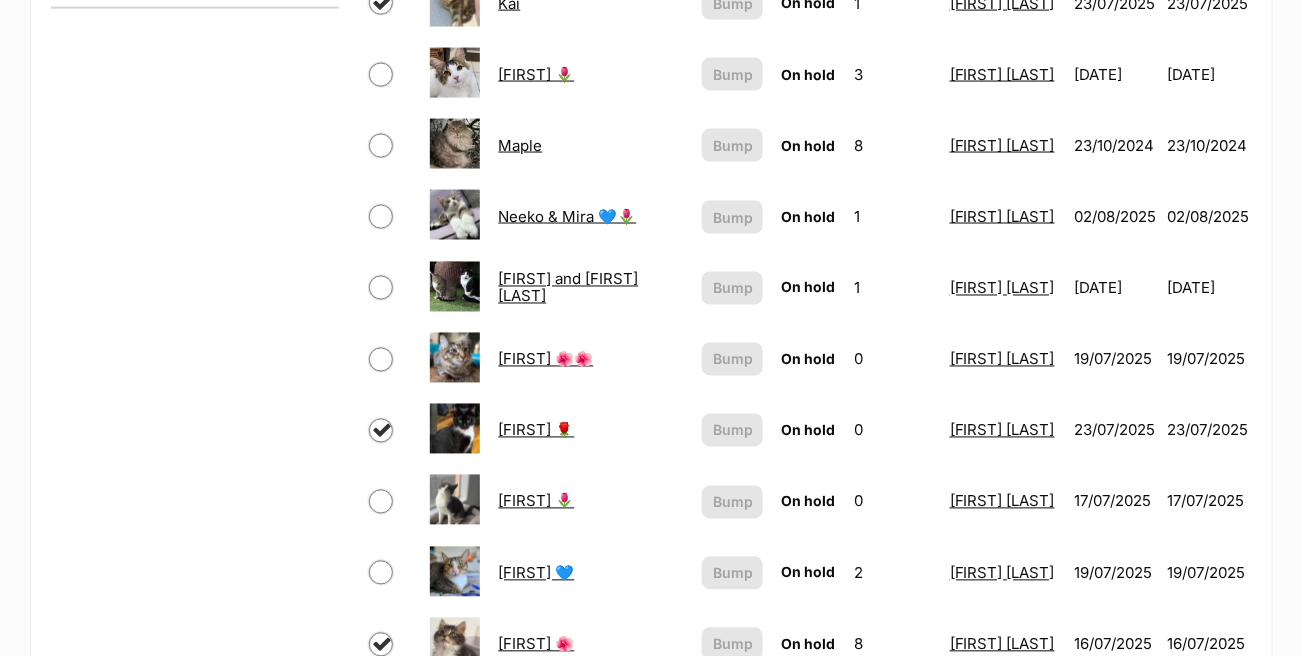 click at bounding box center (381, 502) 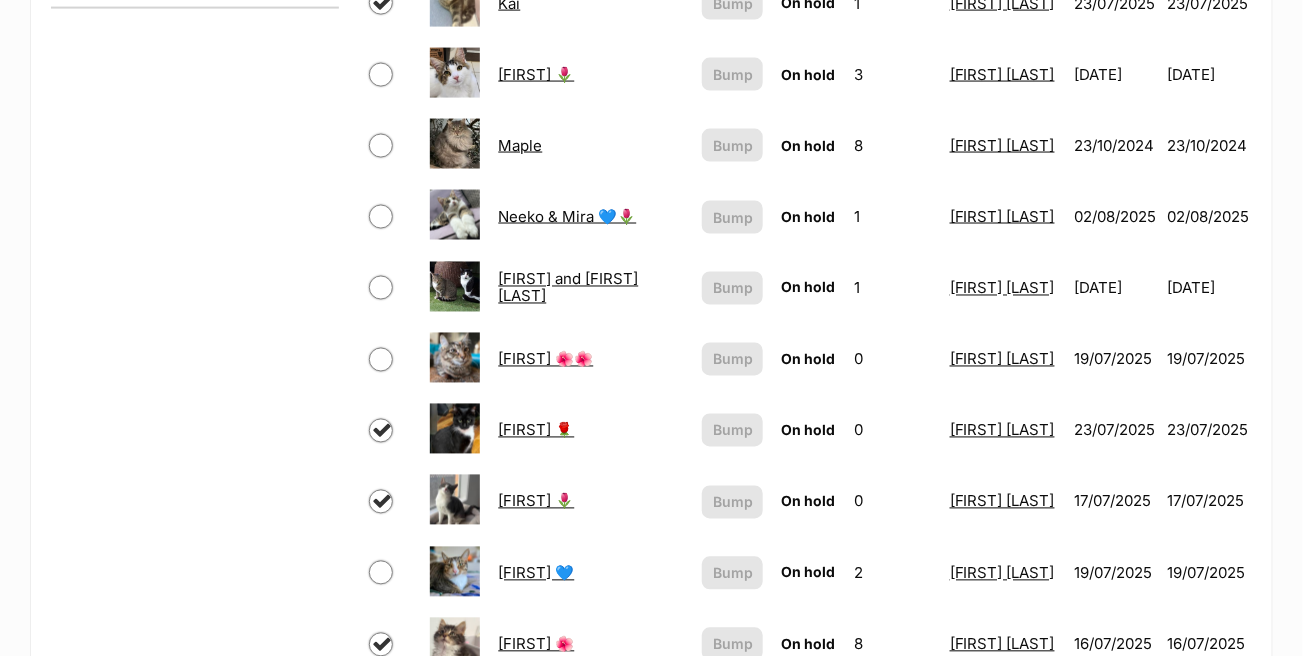 checkbox on "true" 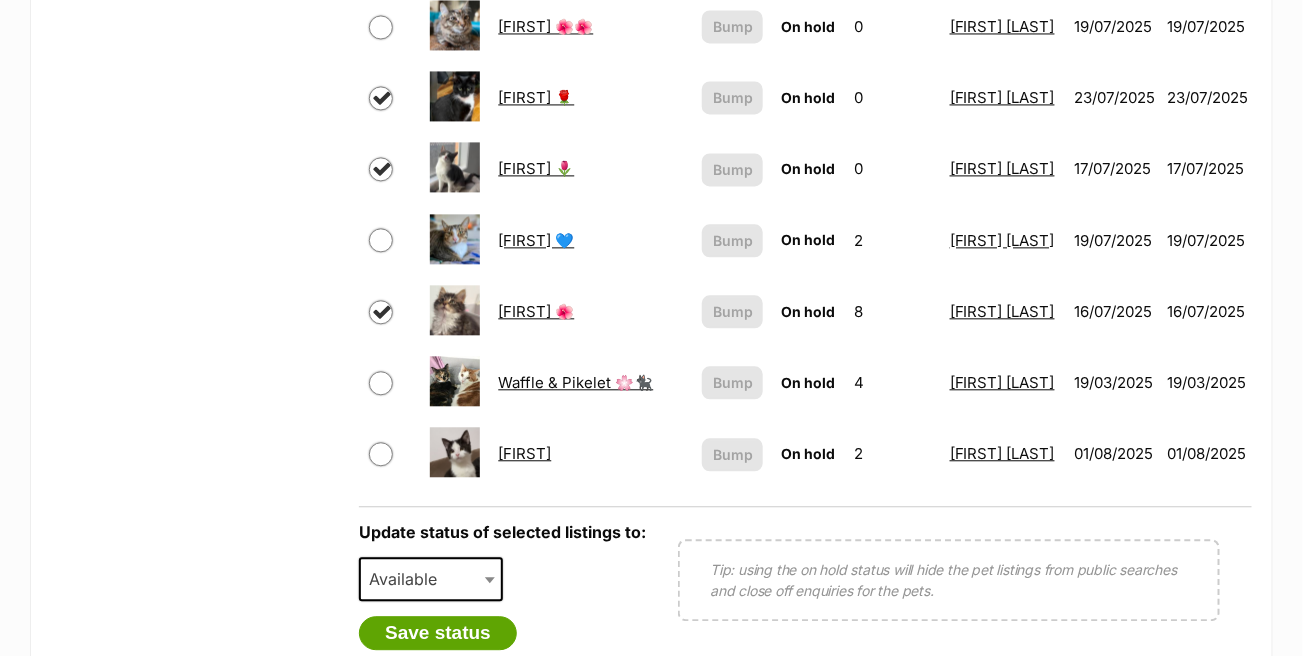 scroll, scrollTop: 1494, scrollLeft: 0, axis: vertical 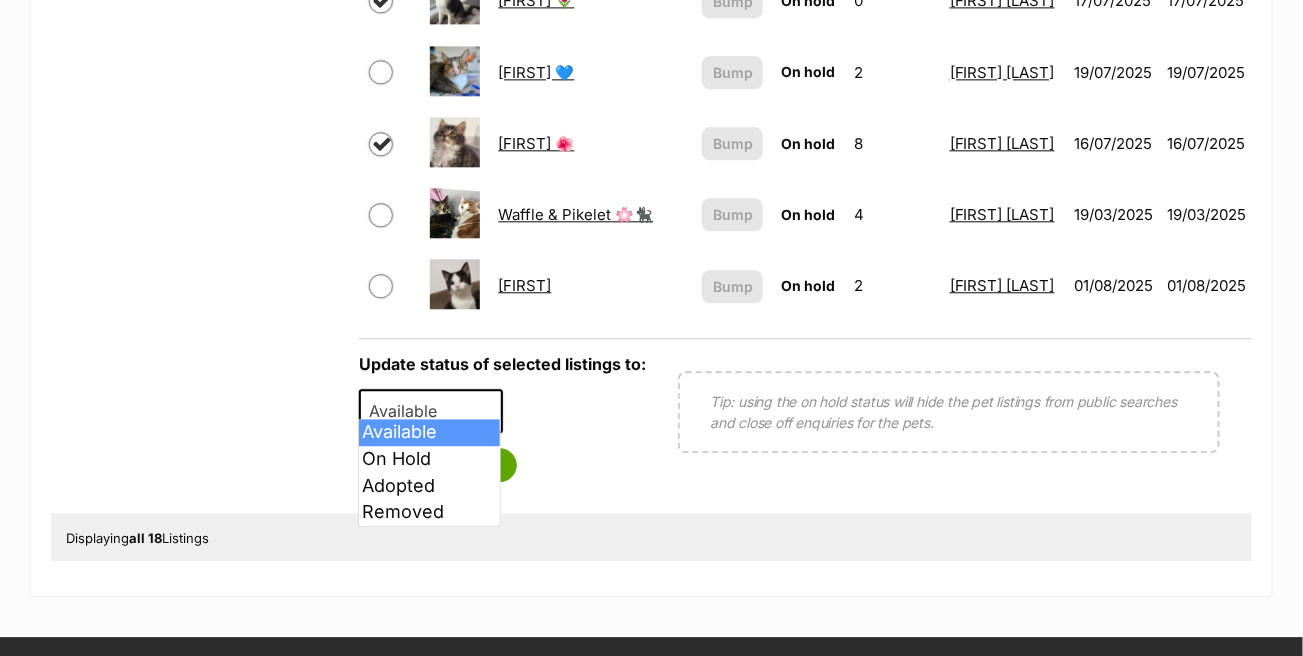 click at bounding box center (492, 411) 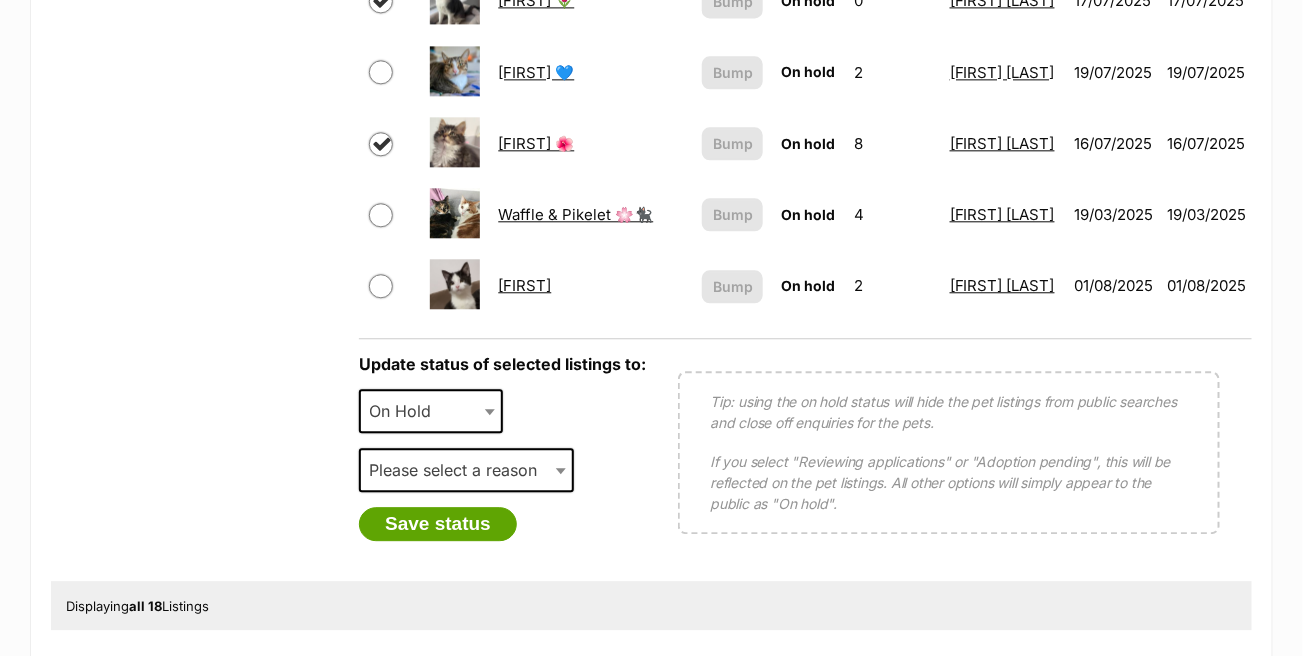 click at bounding box center (492, 411) 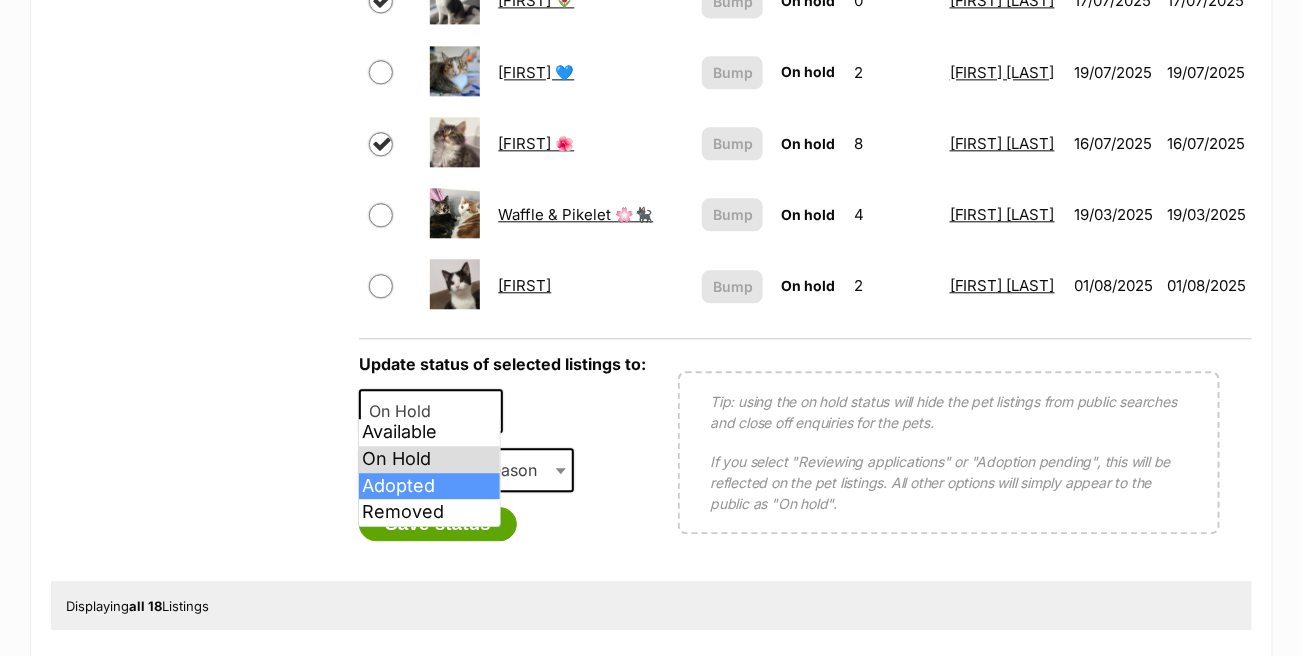 select on "rehomed" 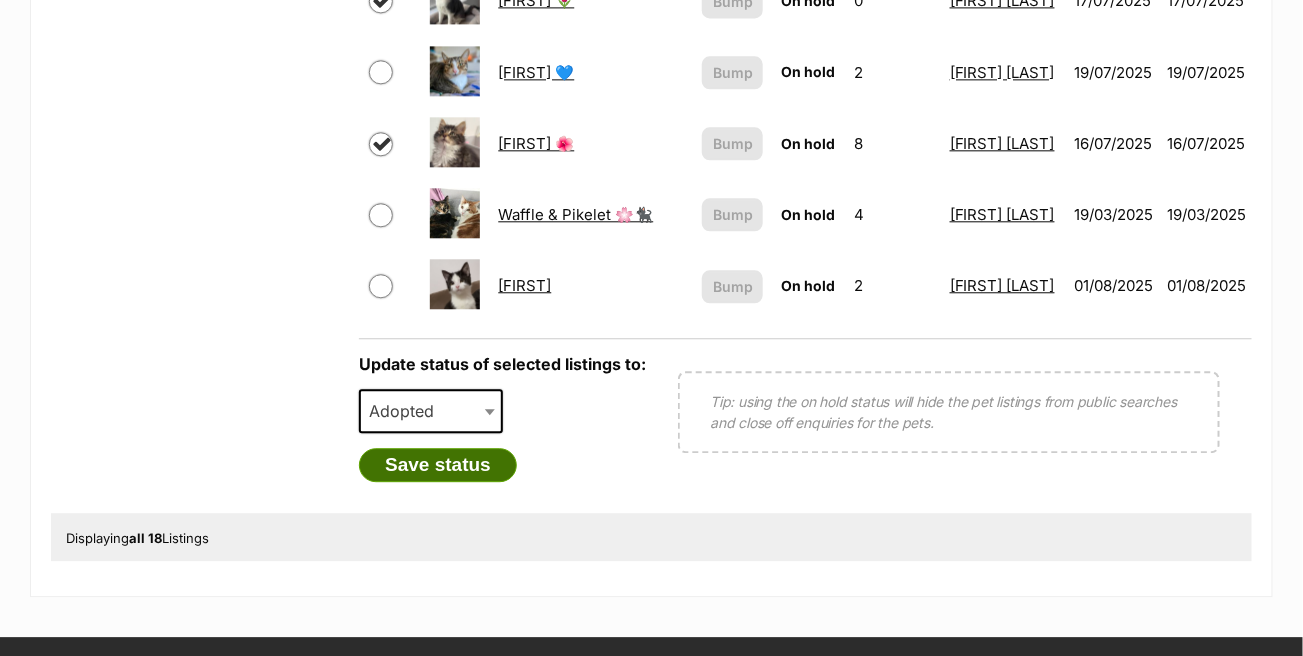 click on "Save status" at bounding box center [438, 465] 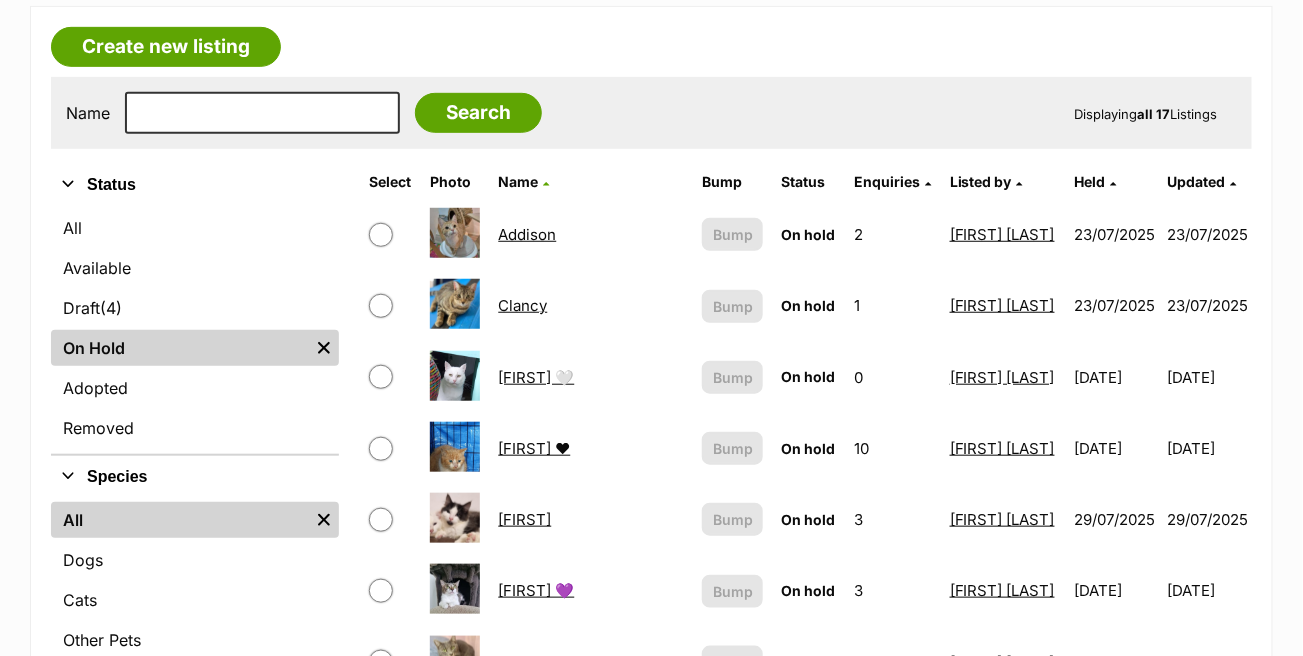 scroll, scrollTop: 300, scrollLeft: 0, axis: vertical 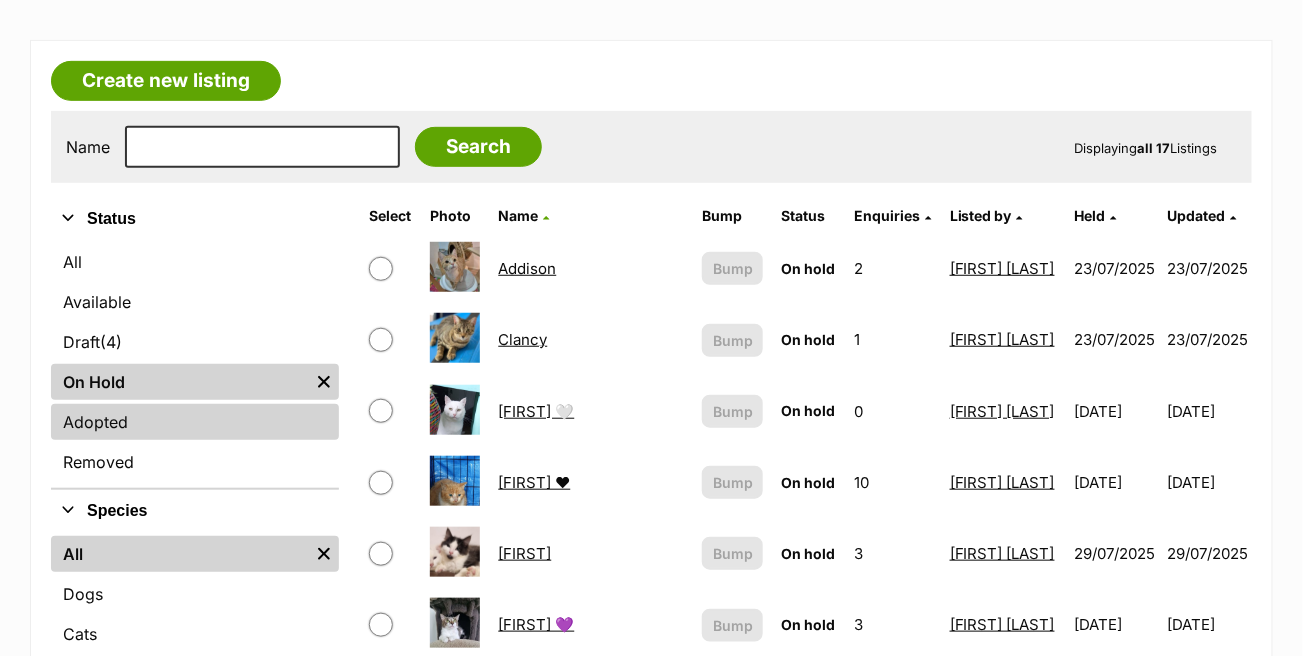 click on "Adopted" at bounding box center (195, 422) 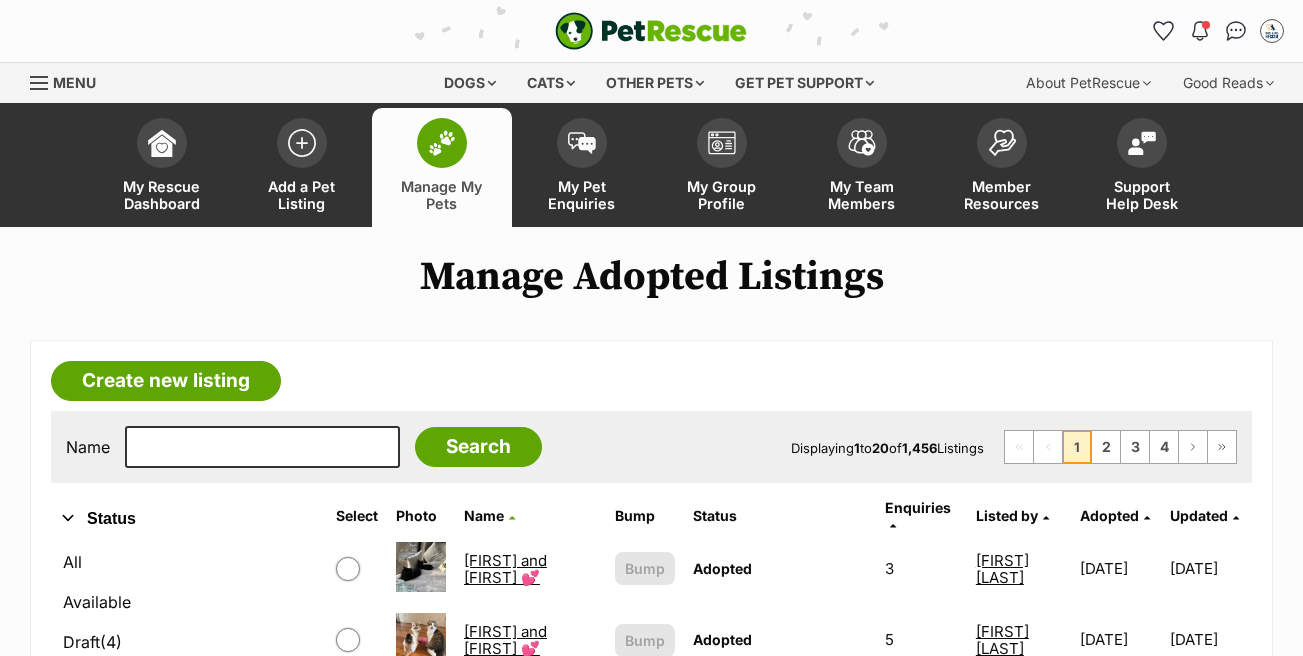 scroll, scrollTop: 200, scrollLeft: 0, axis: vertical 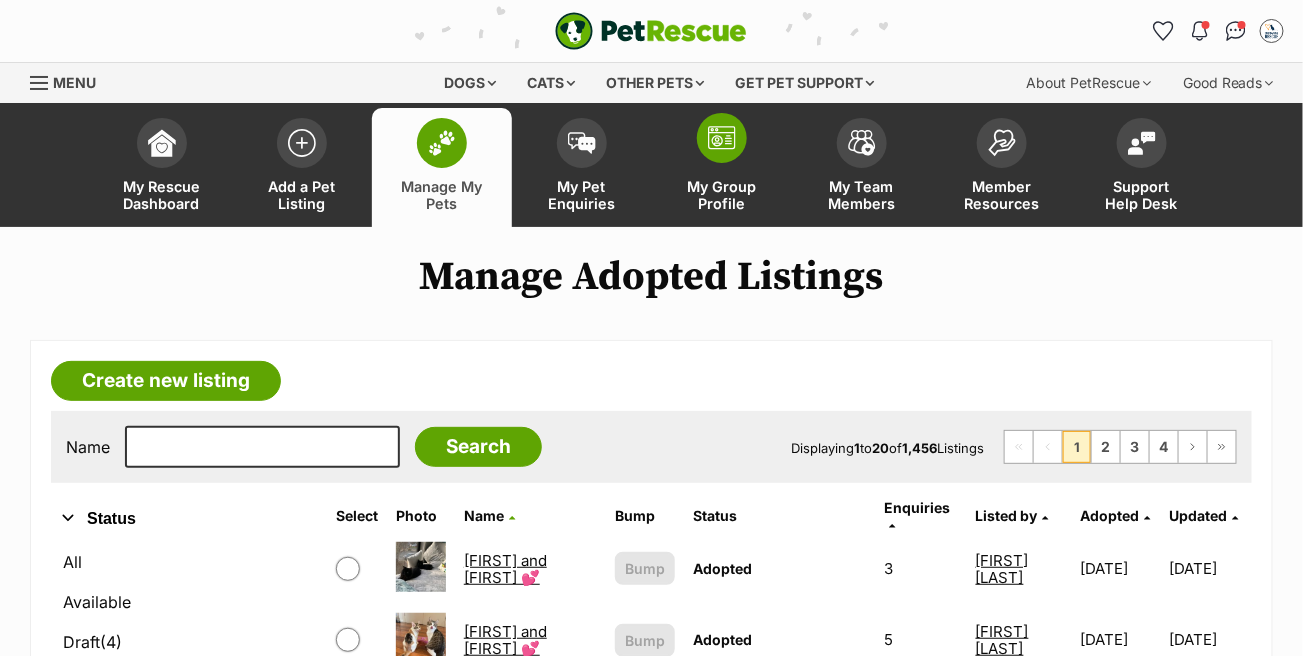 click at bounding box center [722, 138] 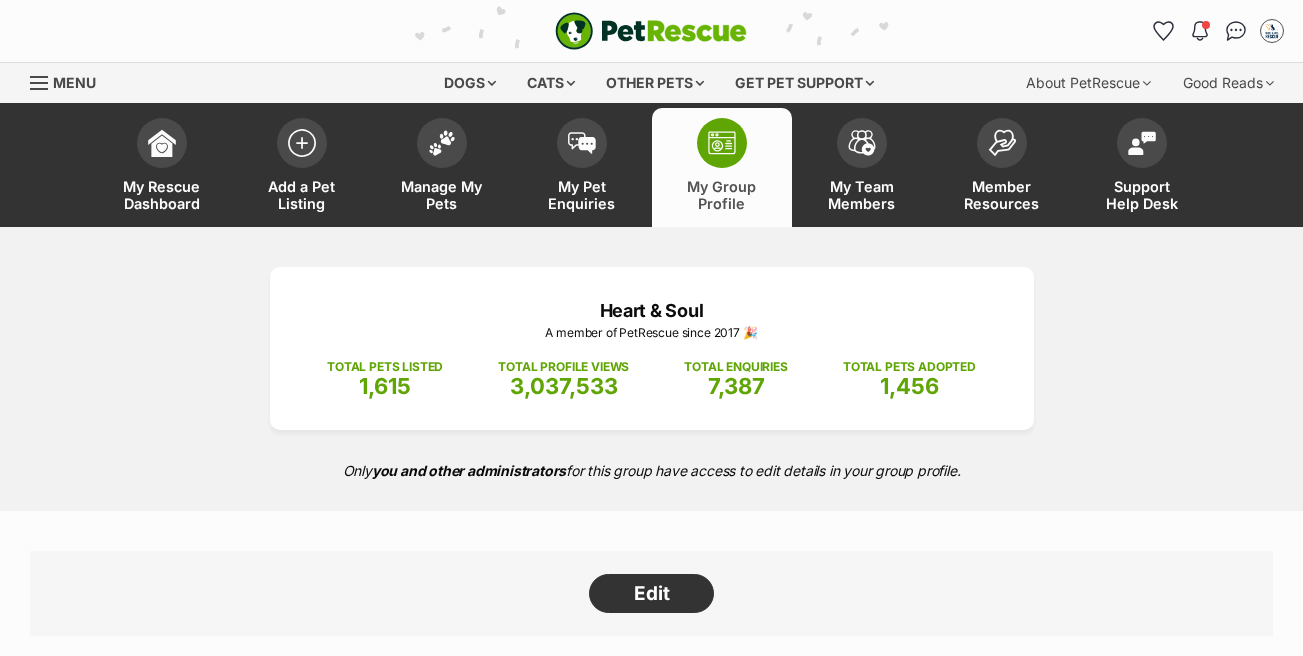 scroll, scrollTop: 0, scrollLeft: 0, axis: both 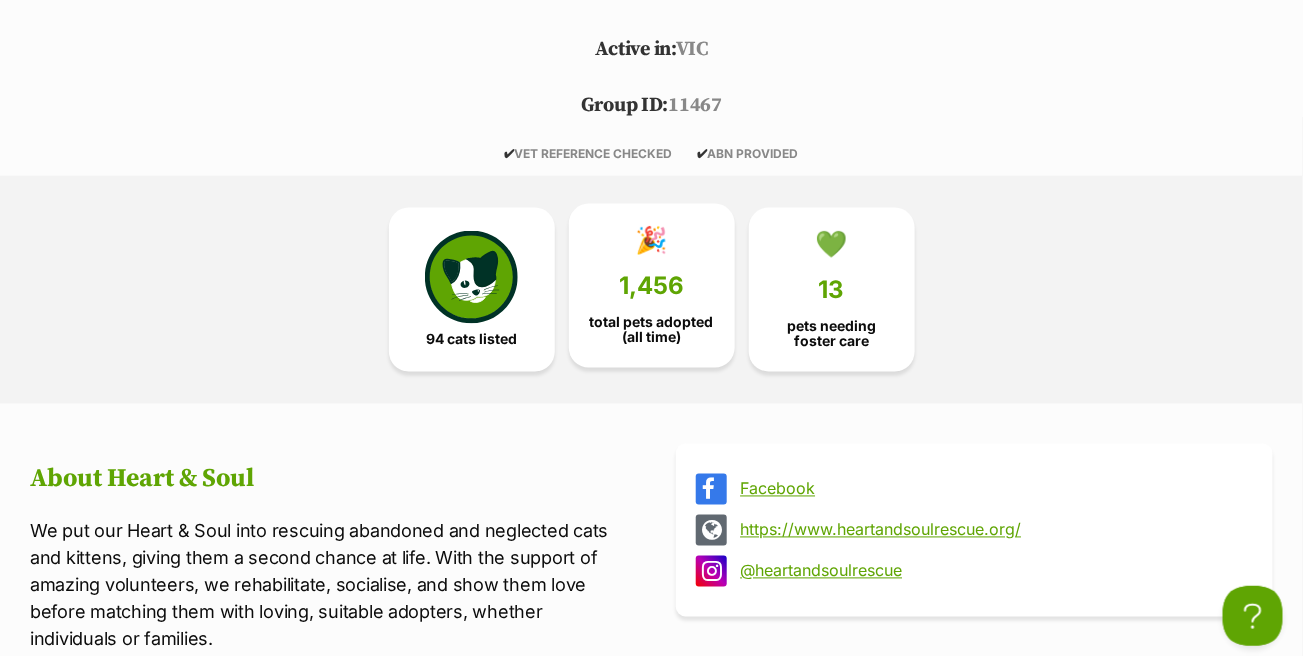 click on "total pets adopted (all time)" at bounding box center (652, 330) 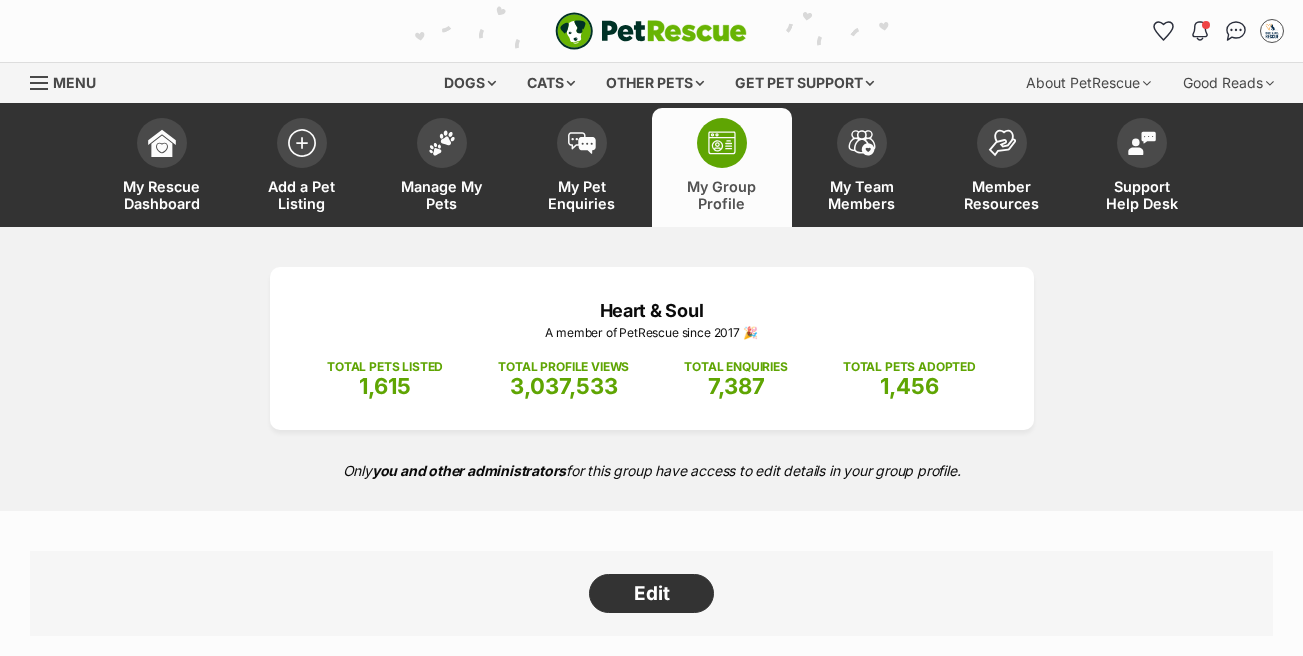 scroll, scrollTop: 2558, scrollLeft: 0, axis: vertical 